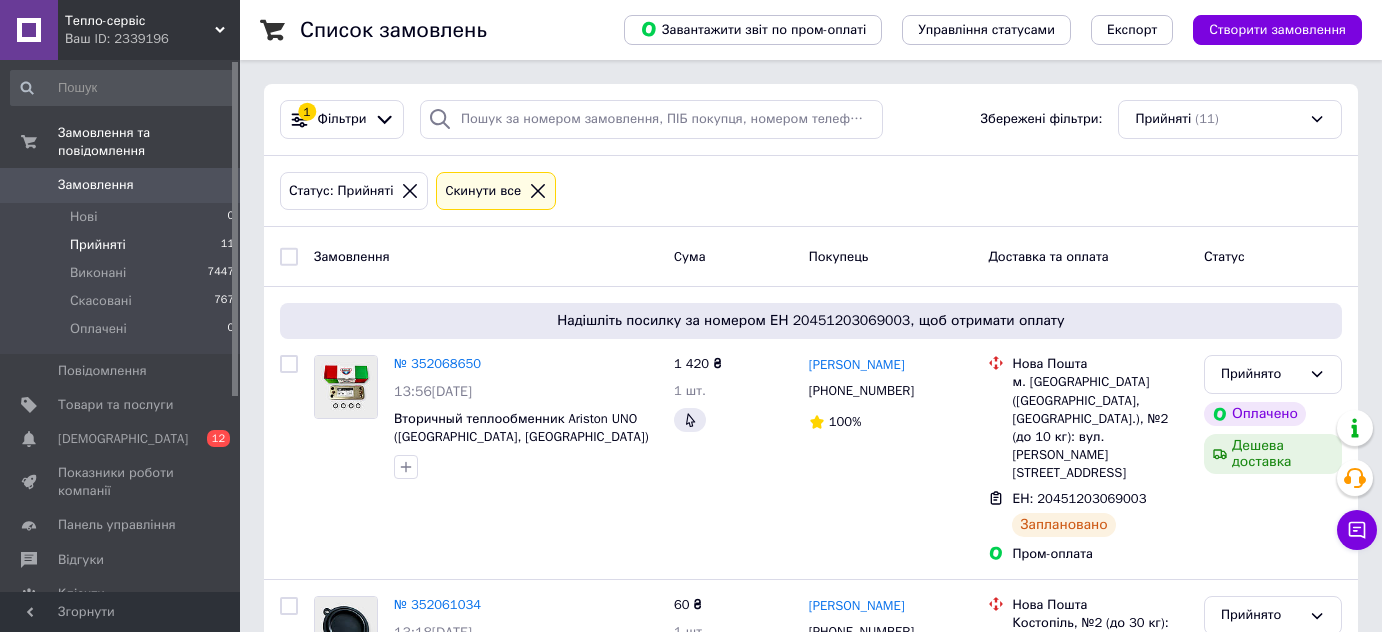scroll, scrollTop: 0, scrollLeft: 0, axis: both 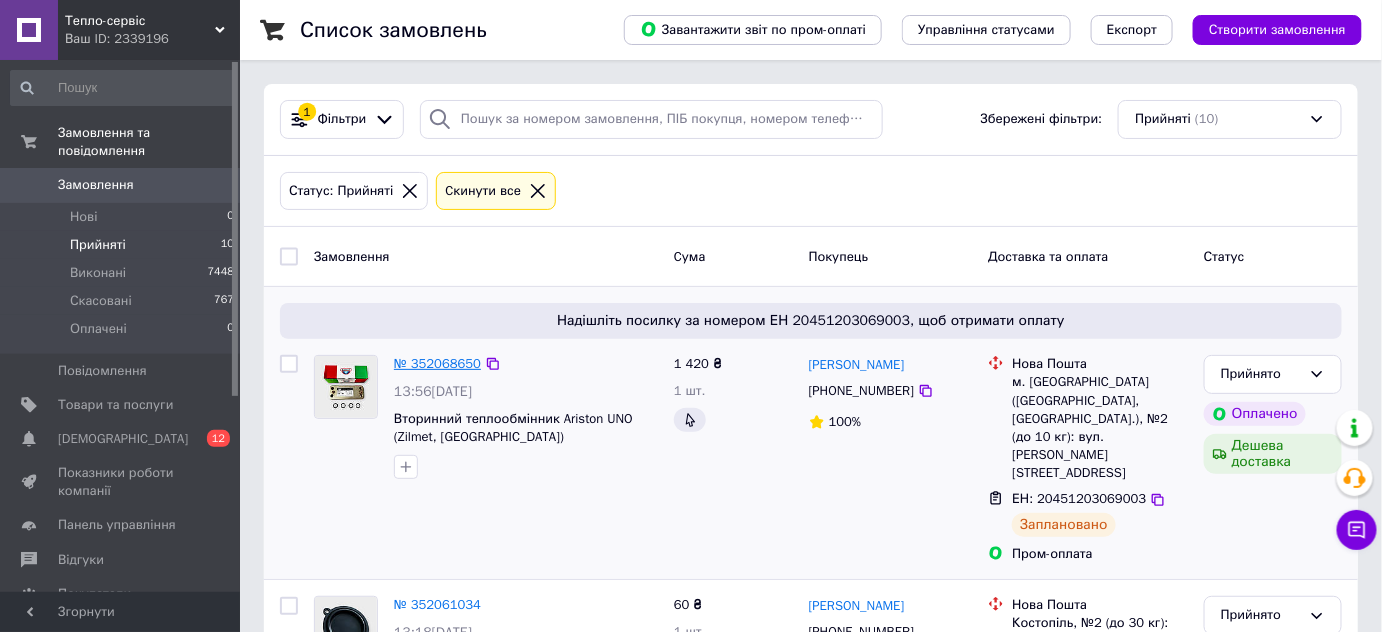 click on "№ 352068650" at bounding box center [437, 363] 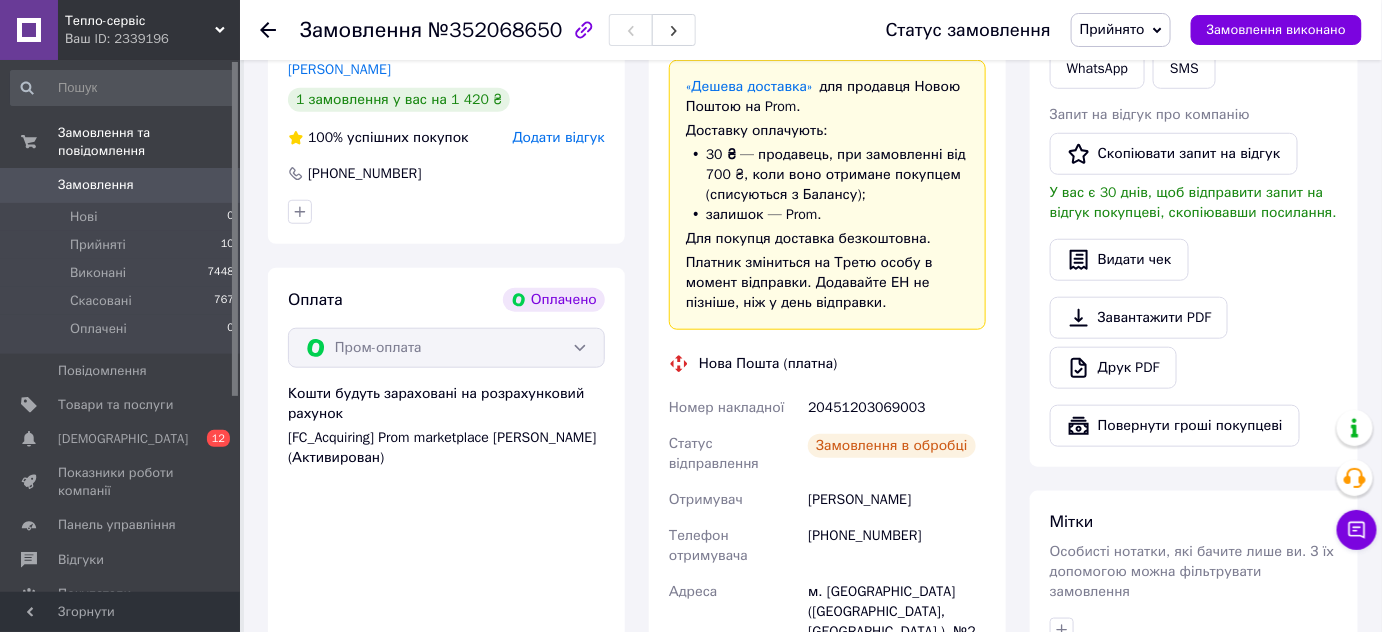 scroll, scrollTop: 636, scrollLeft: 0, axis: vertical 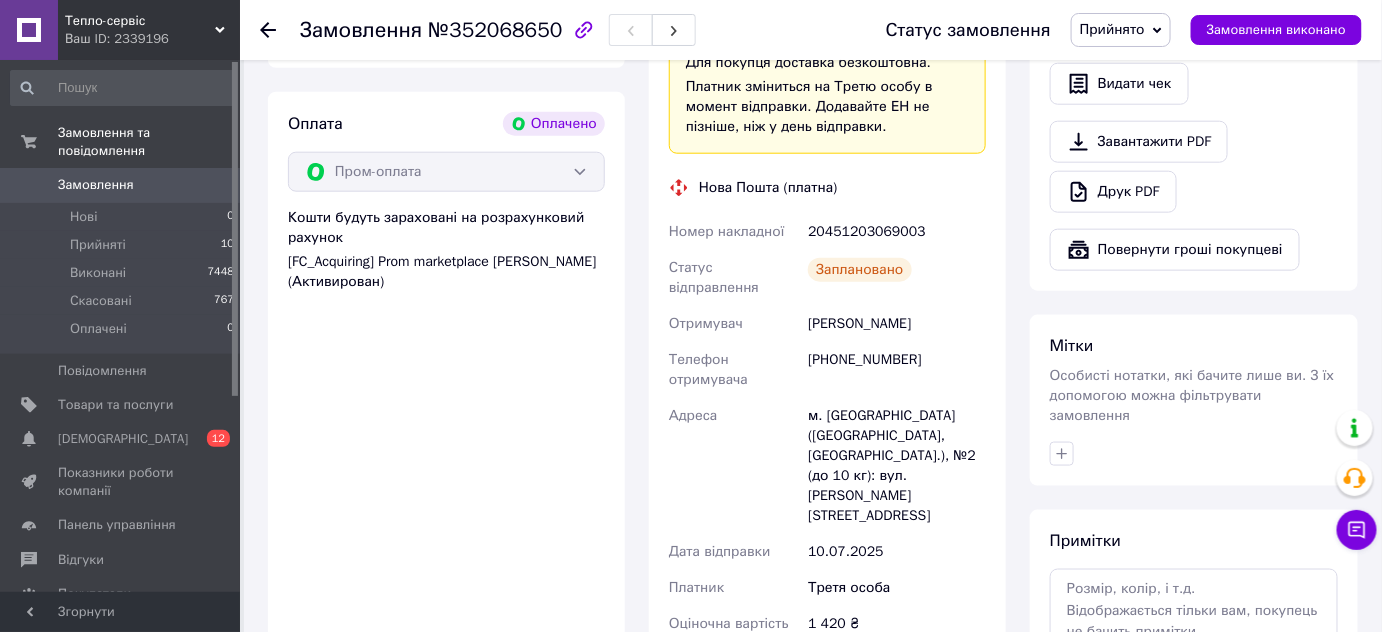 click on "20451203069003" at bounding box center [897, 232] 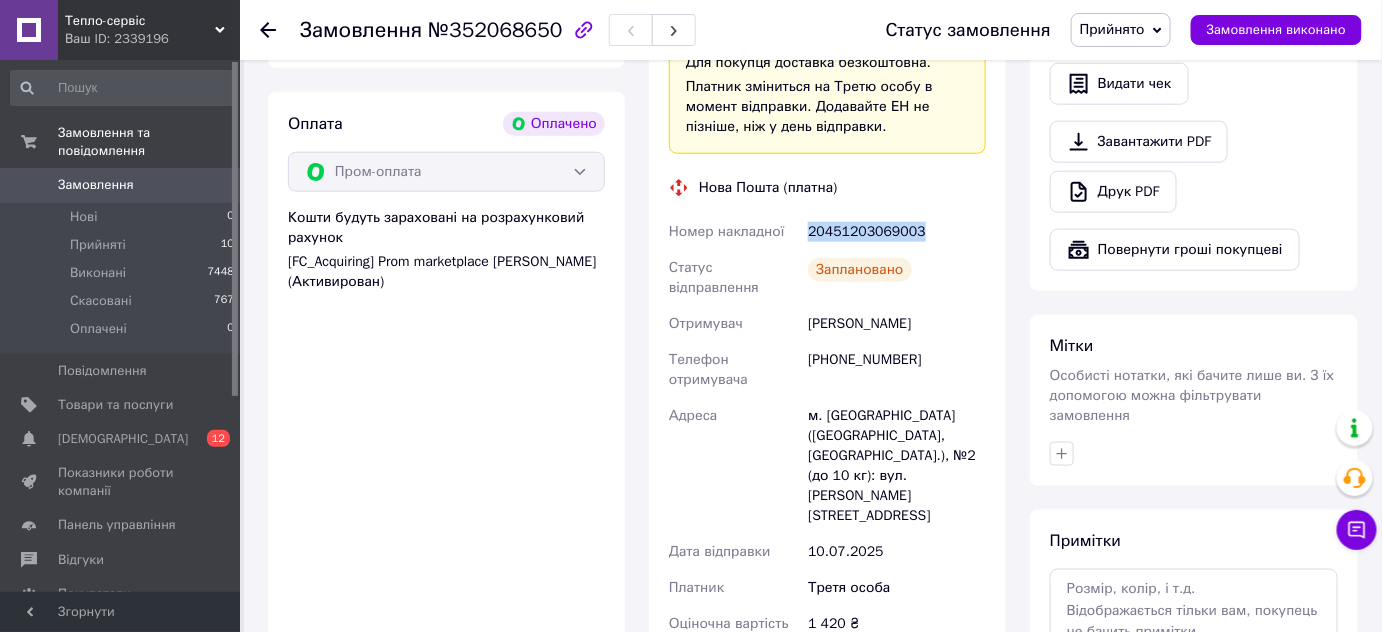 click on "20451203069003" at bounding box center (897, 232) 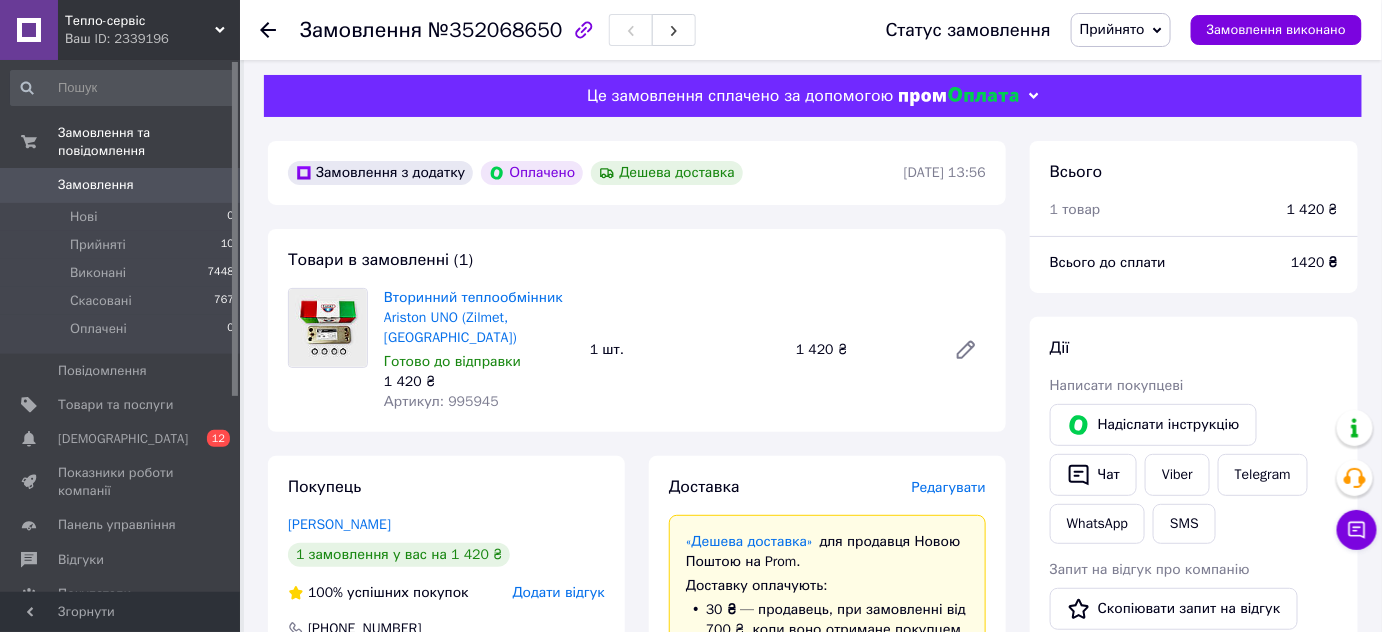 scroll, scrollTop: 0, scrollLeft: 0, axis: both 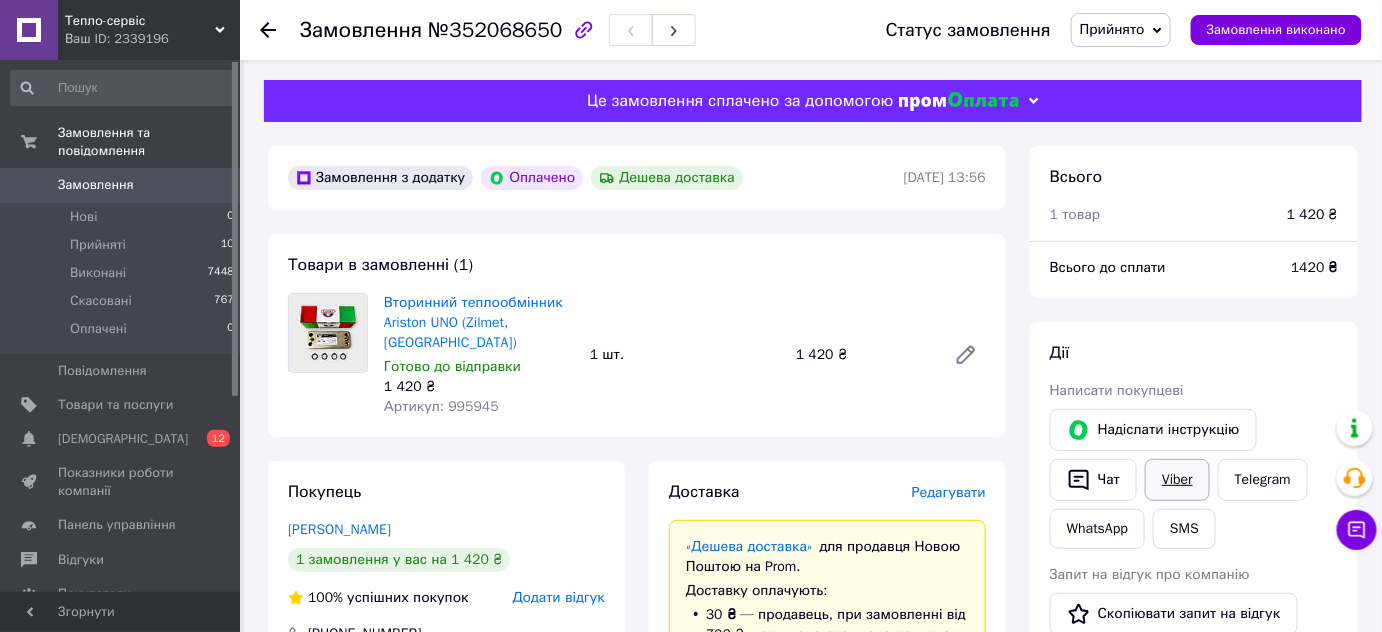 click on "Viber" at bounding box center (1177, 480) 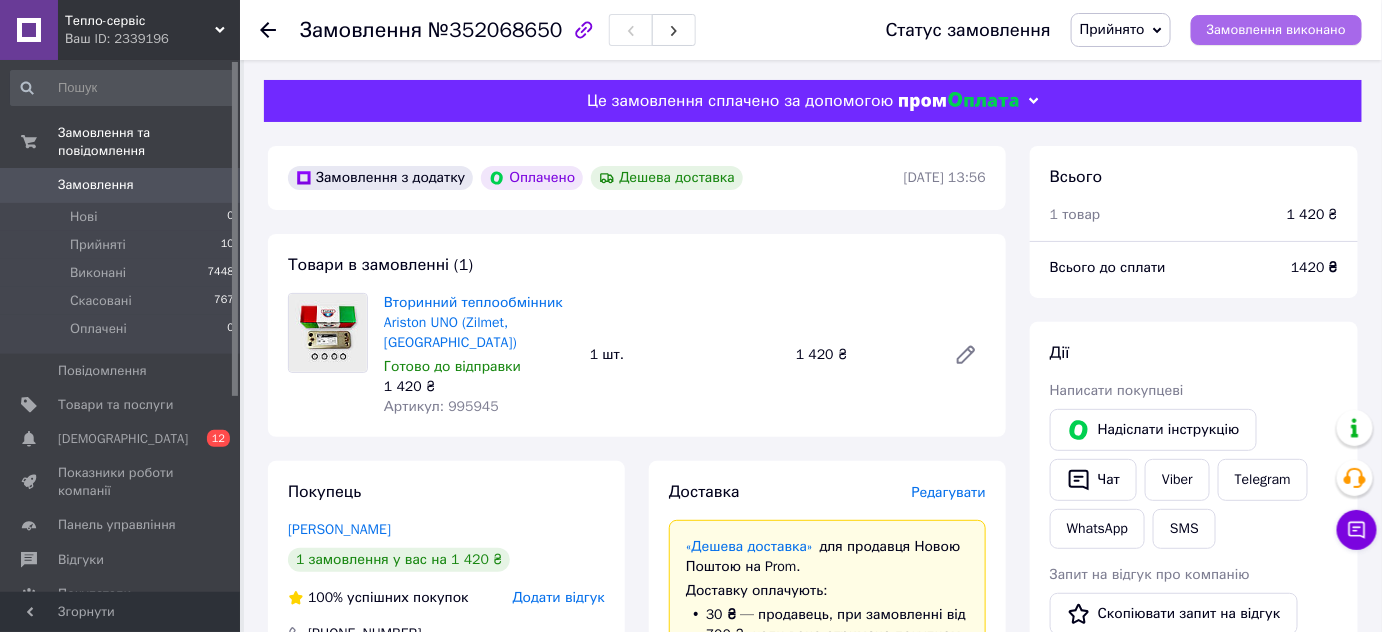 click on "Замовлення виконано" at bounding box center [1276, 30] 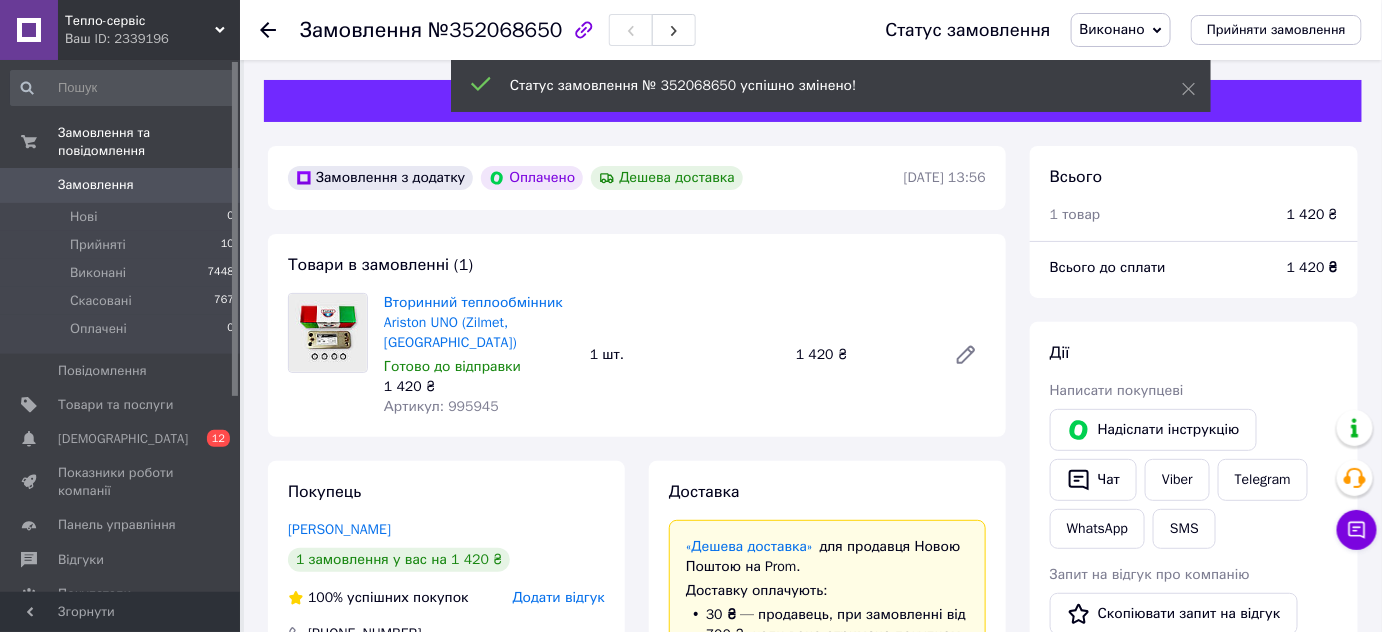 click on "Прийняті" at bounding box center (98, 245) 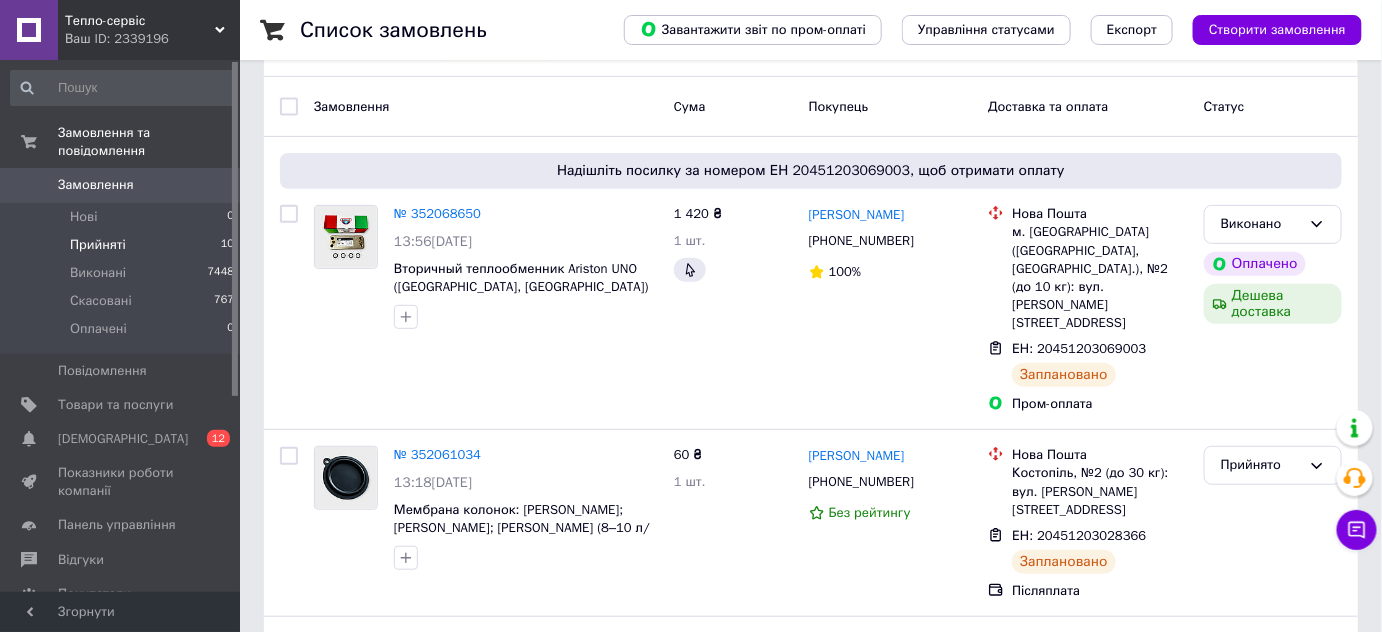scroll, scrollTop: 181, scrollLeft: 0, axis: vertical 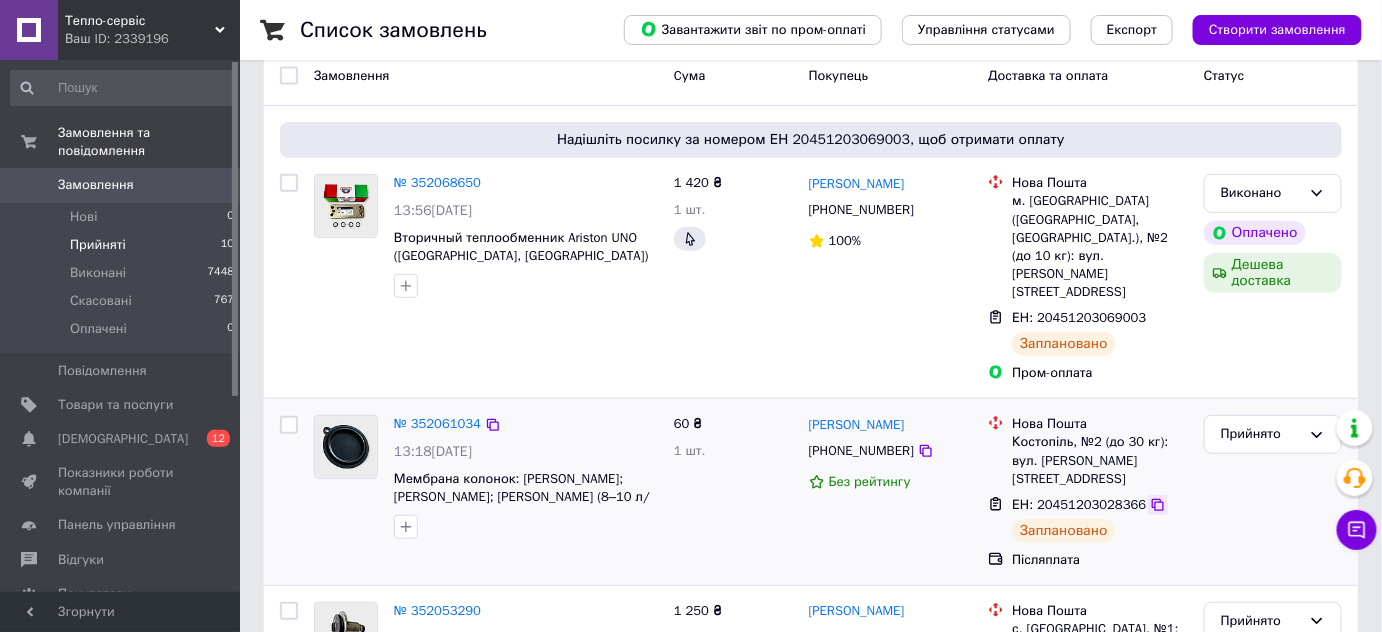 click 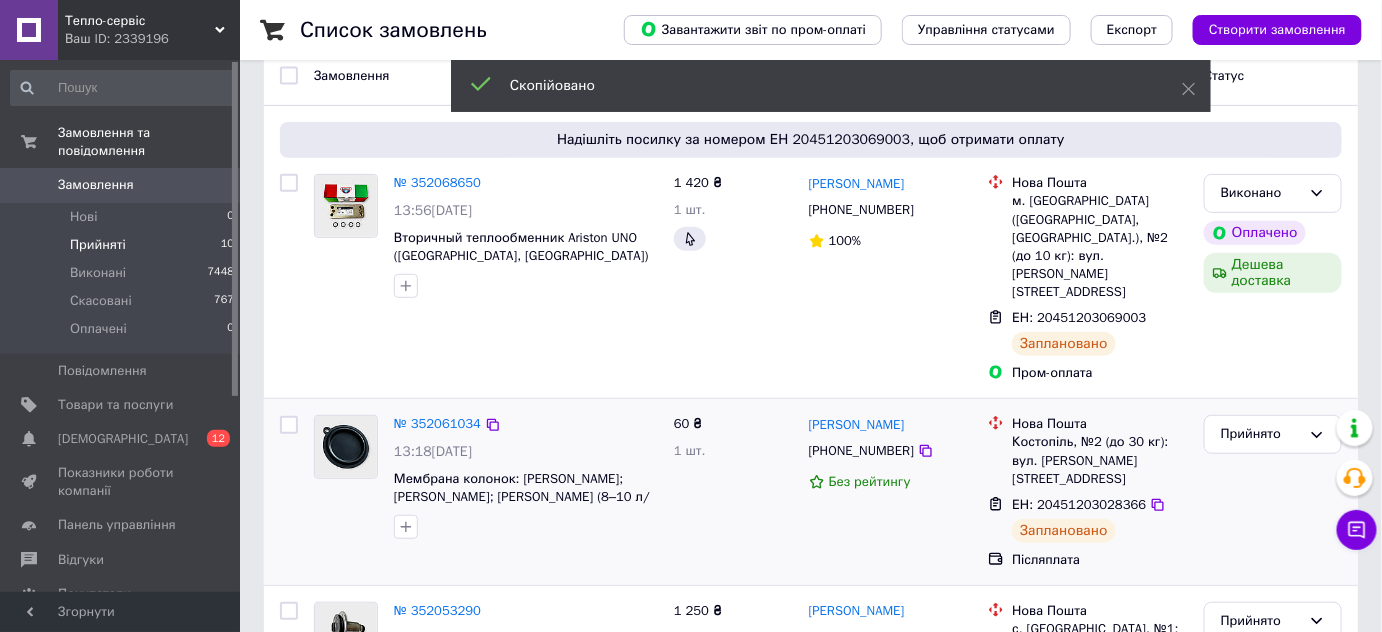click on "[PHONE_NUMBER]" at bounding box center [861, 450] 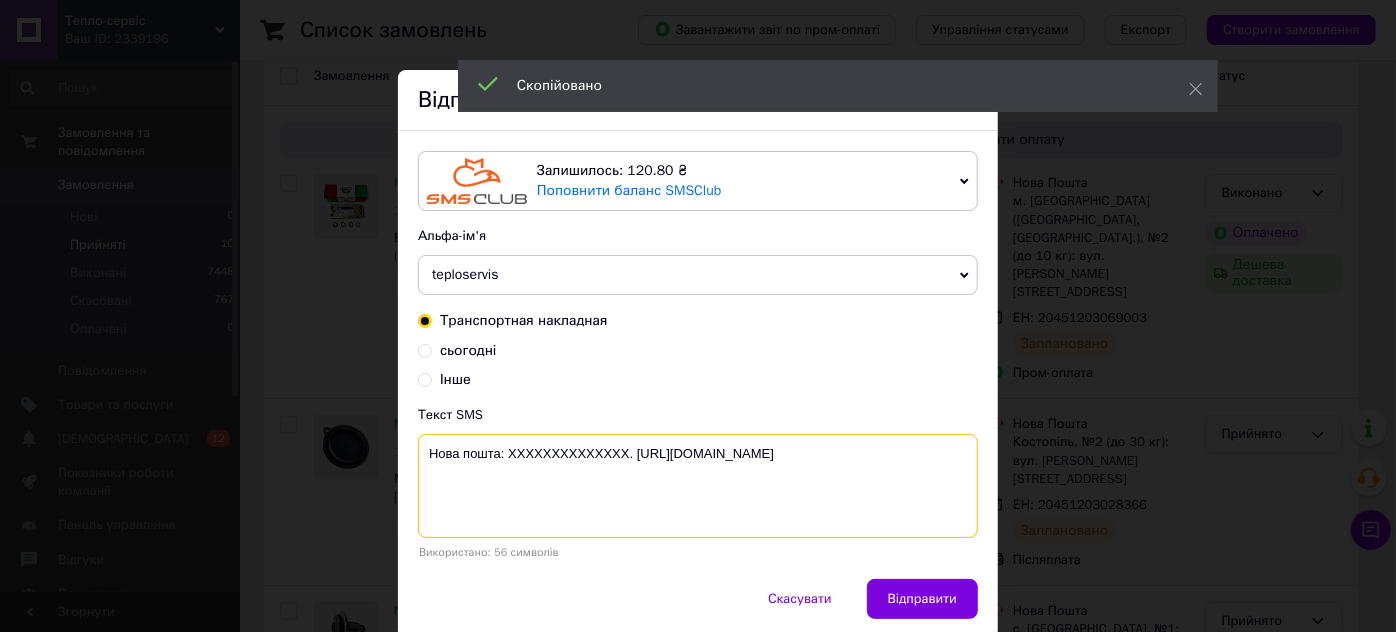 click on "Нова пошта: XXXXXXXXXXXXXX. https://teplo-servis.com.ua/" at bounding box center [698, 486] 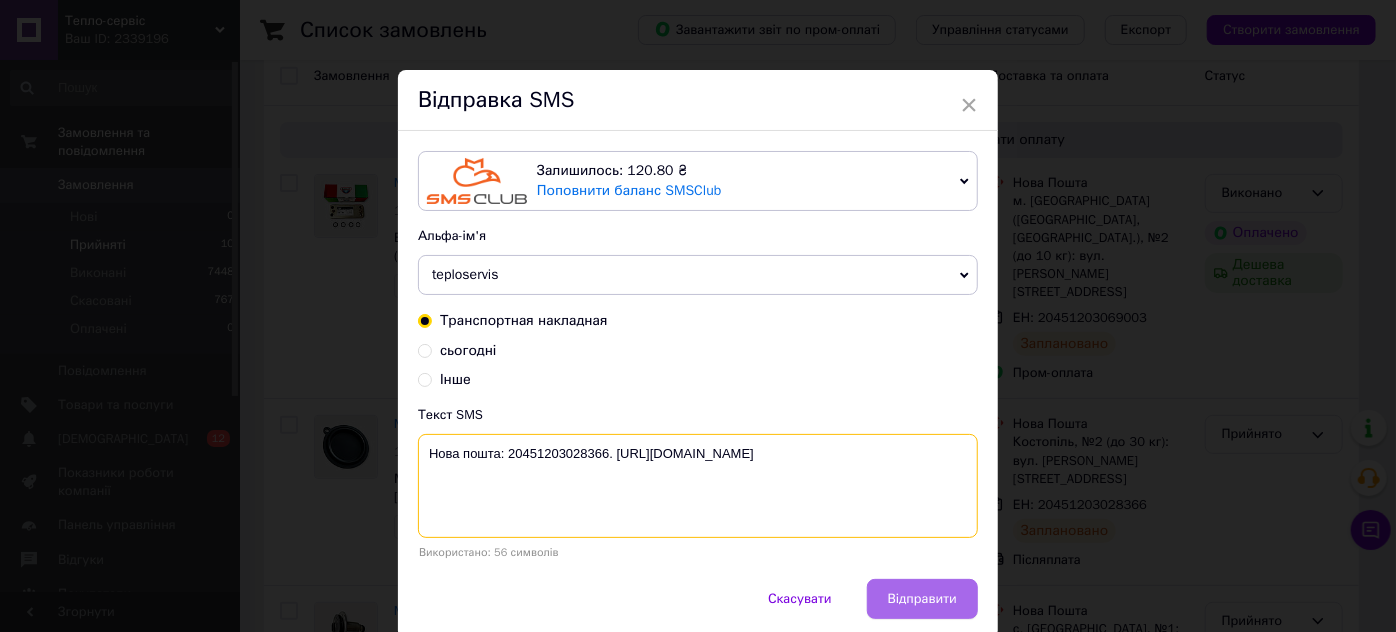 type on "Нова пошта: 20451203028366. https://teplo-servis.com.ua/" 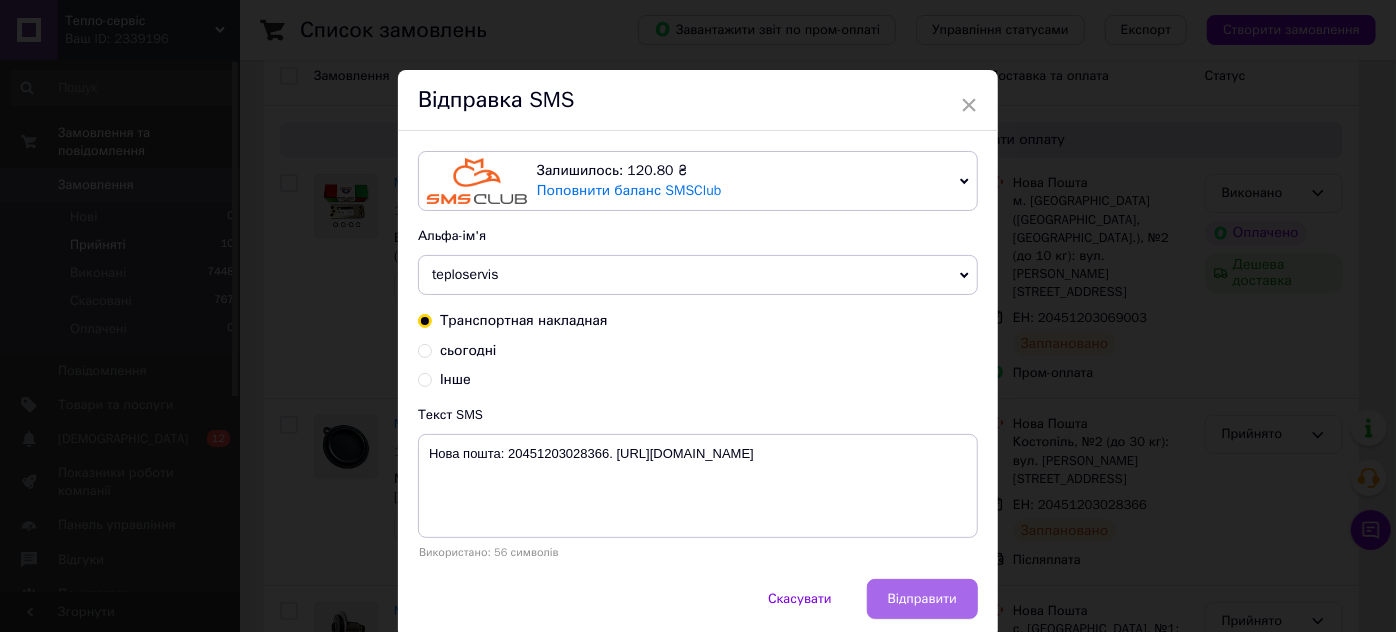 click on "Відправити" at bounding box center [922, 599] 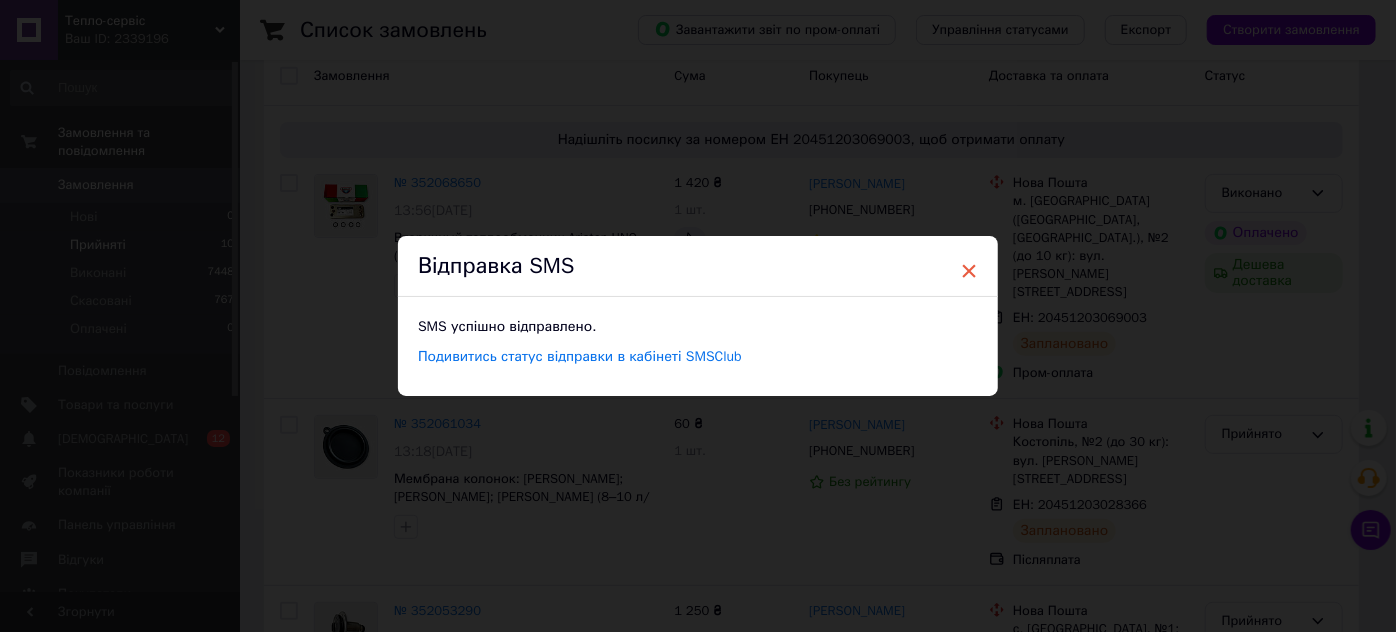 click on "×" at bounding box center [969, 271] 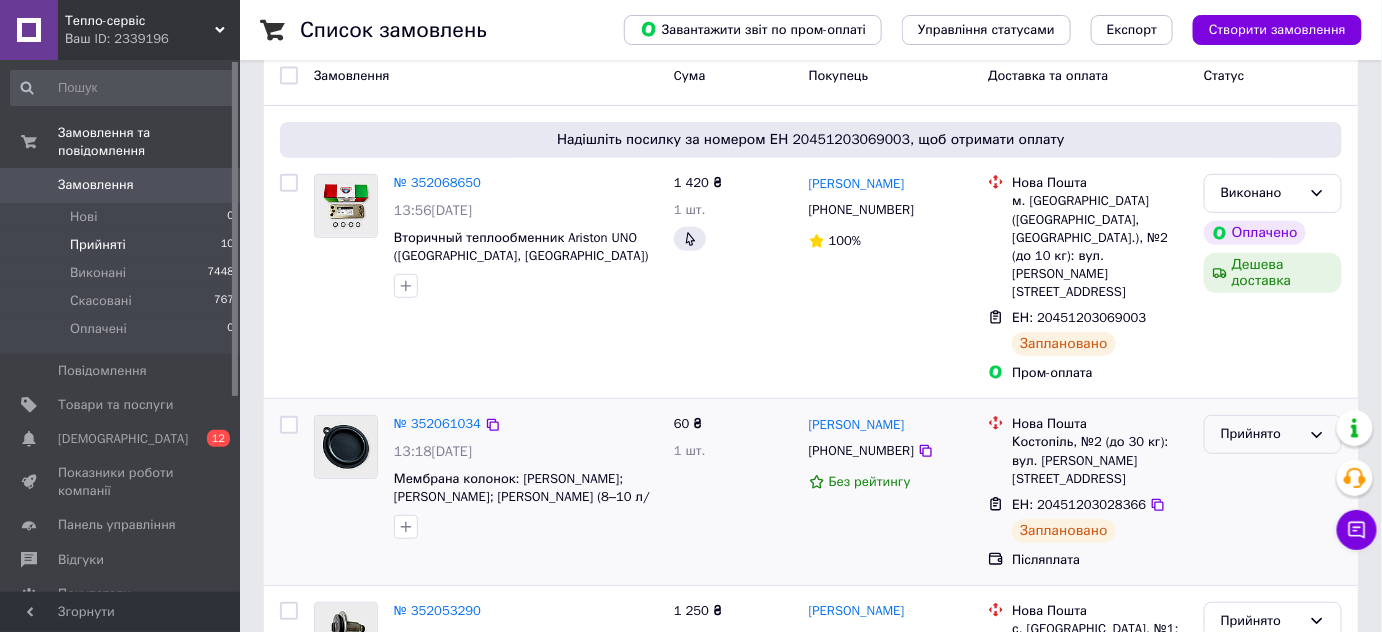 click on "Прийнято" at bounding box center (1261, 434) 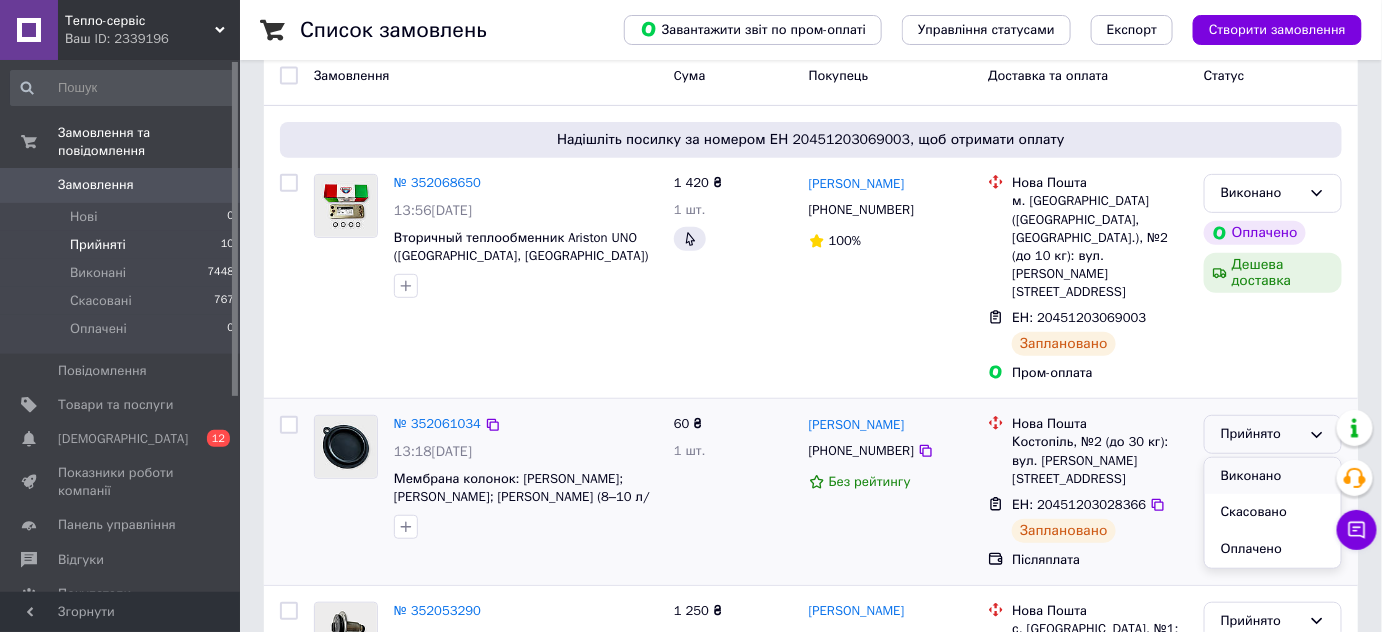 click on "Виконано" at bounding box center (1273, 476) 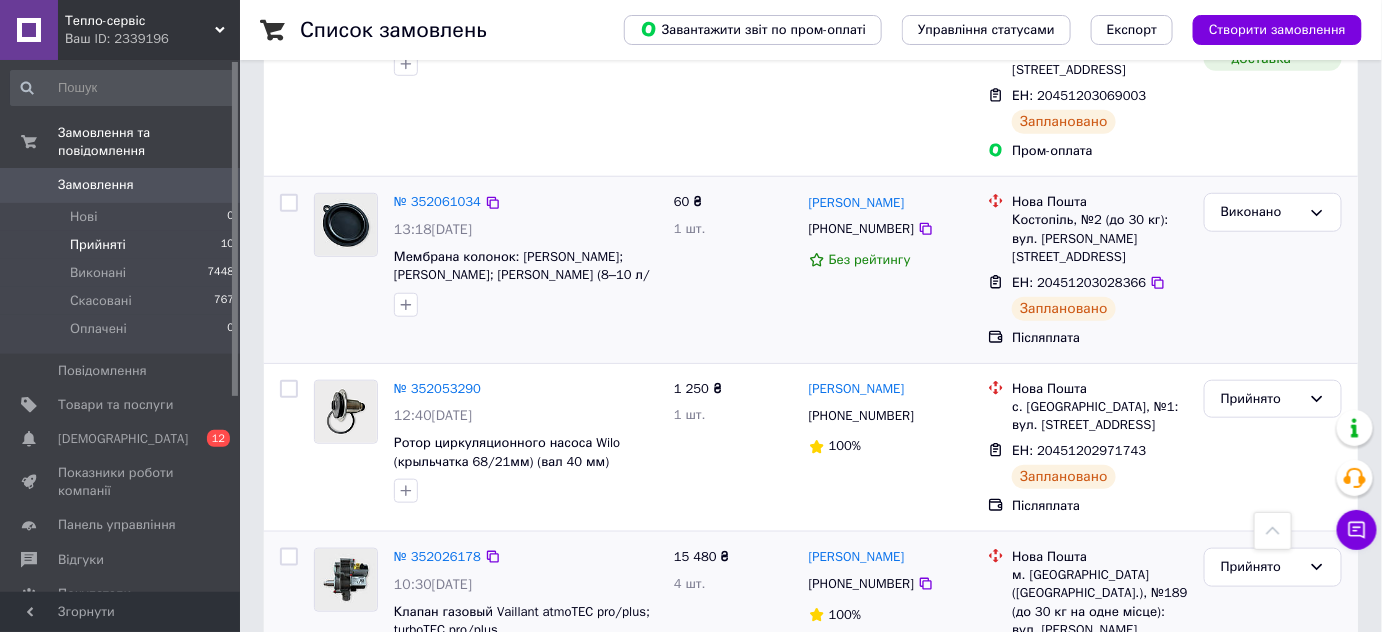 scroll, scrollTop: 363, scrollLeft: 0, axis: vertical 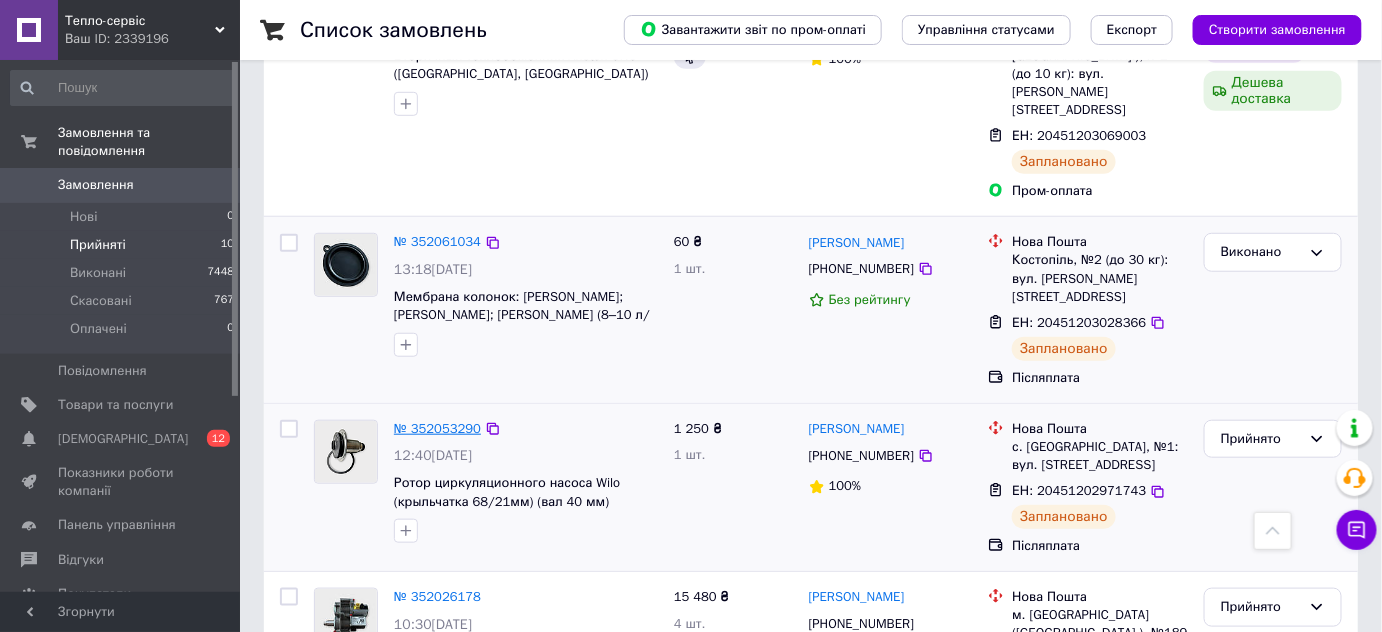 click on "№ 352053290" at bounding box center [437, 428] 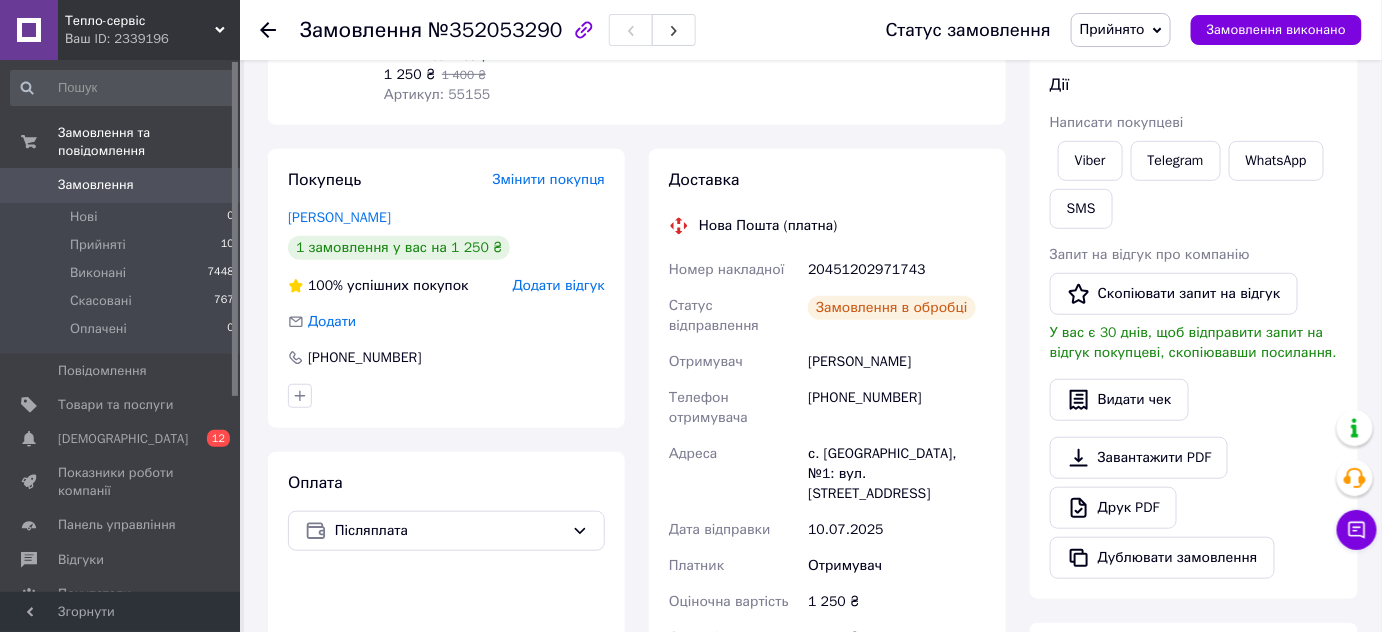 scroll, scrollTop: 181, scrollLeft: 0, axis: vertical 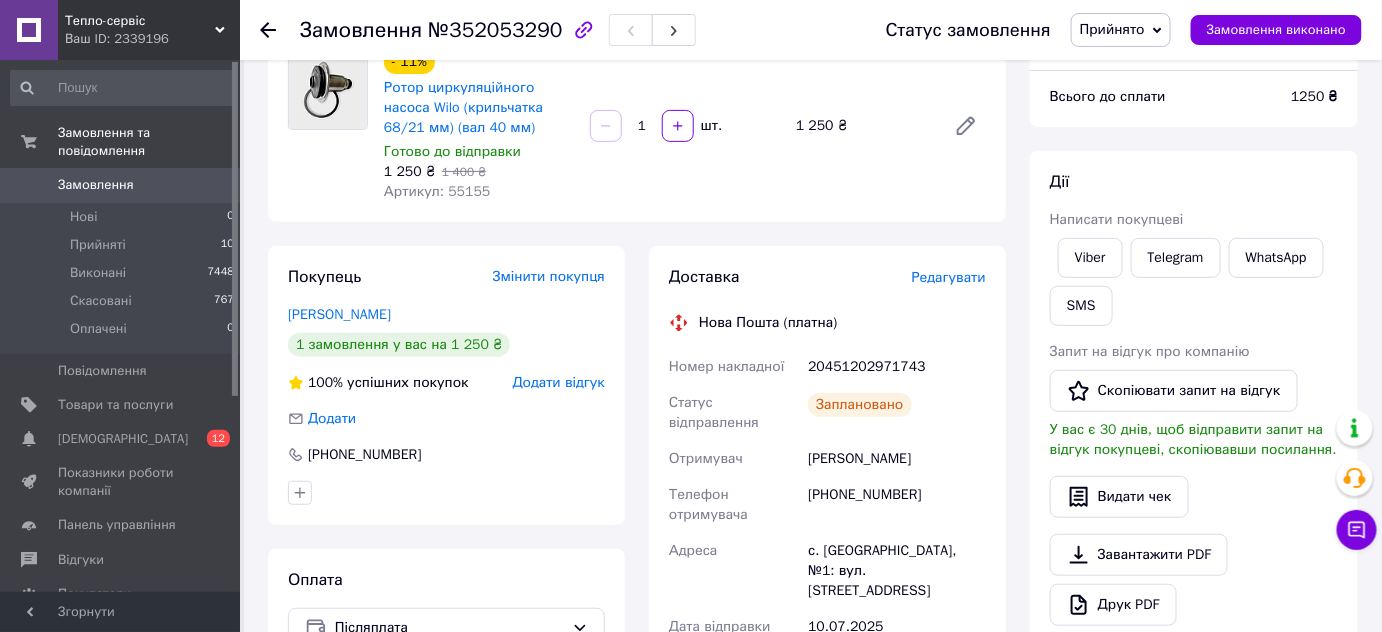 click on "20451202971743" at bounding box center (897, 367) 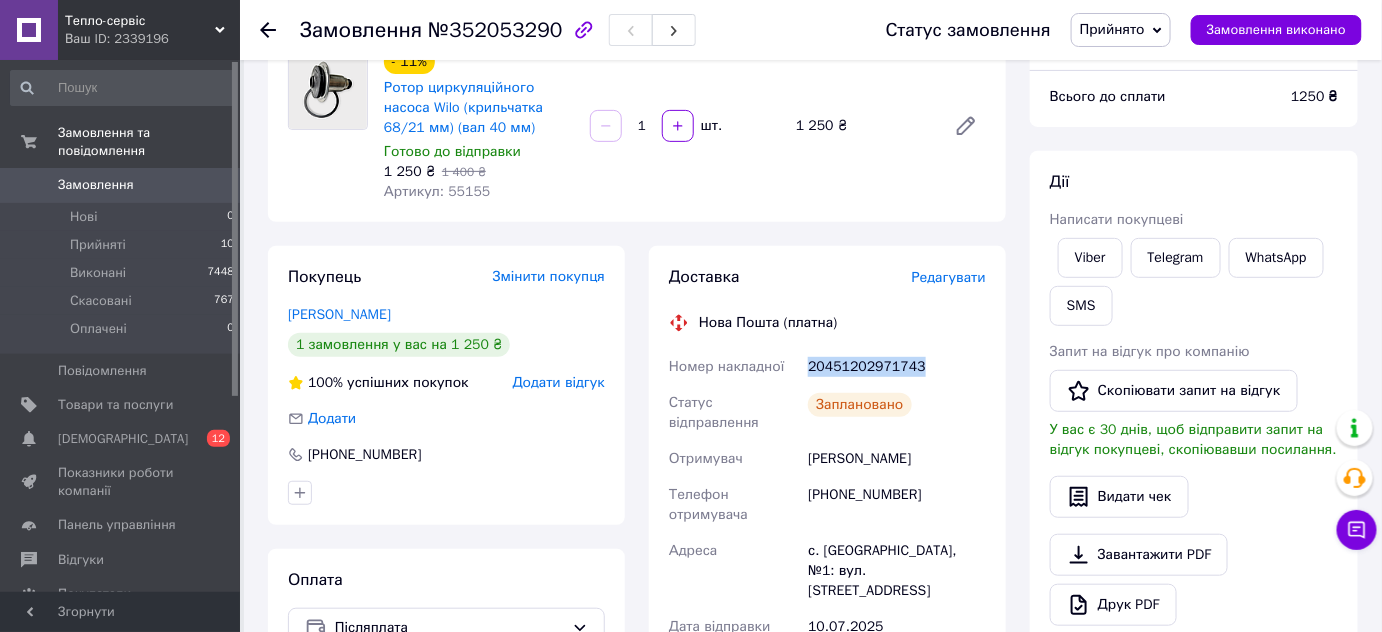click on "20451202971743" at bounding box center [897, 367] 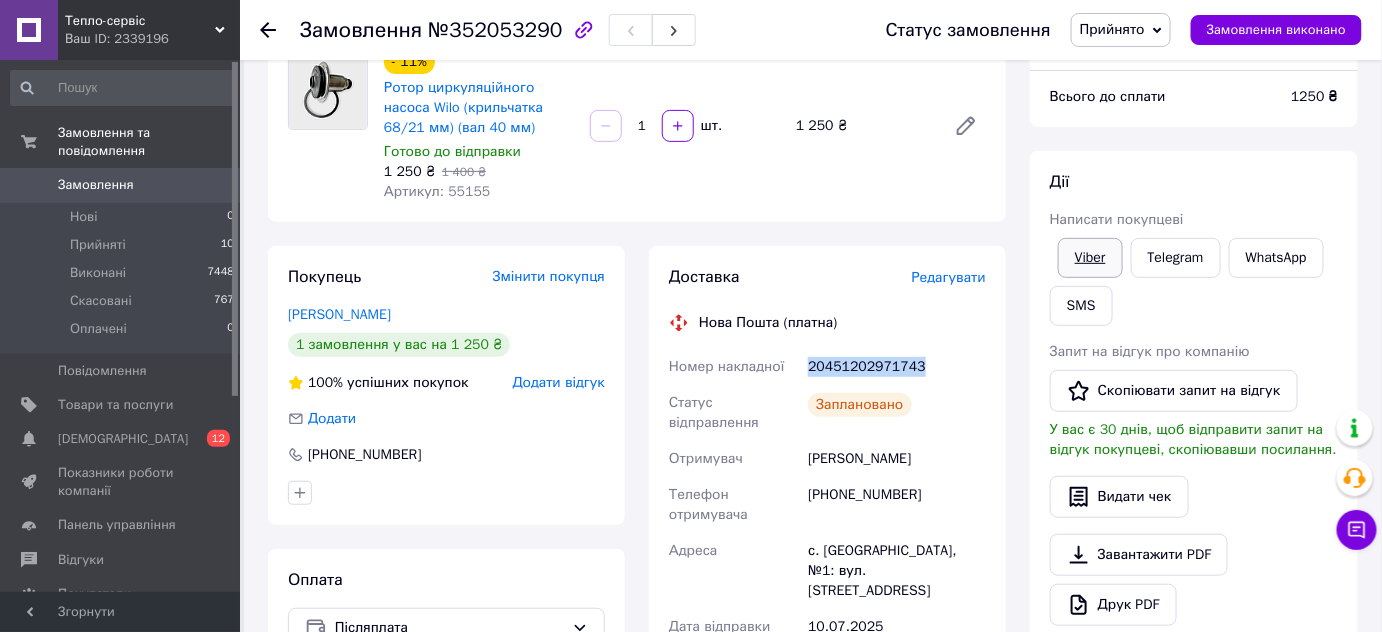 click on "Viber" at bounding box center [1090, 258] 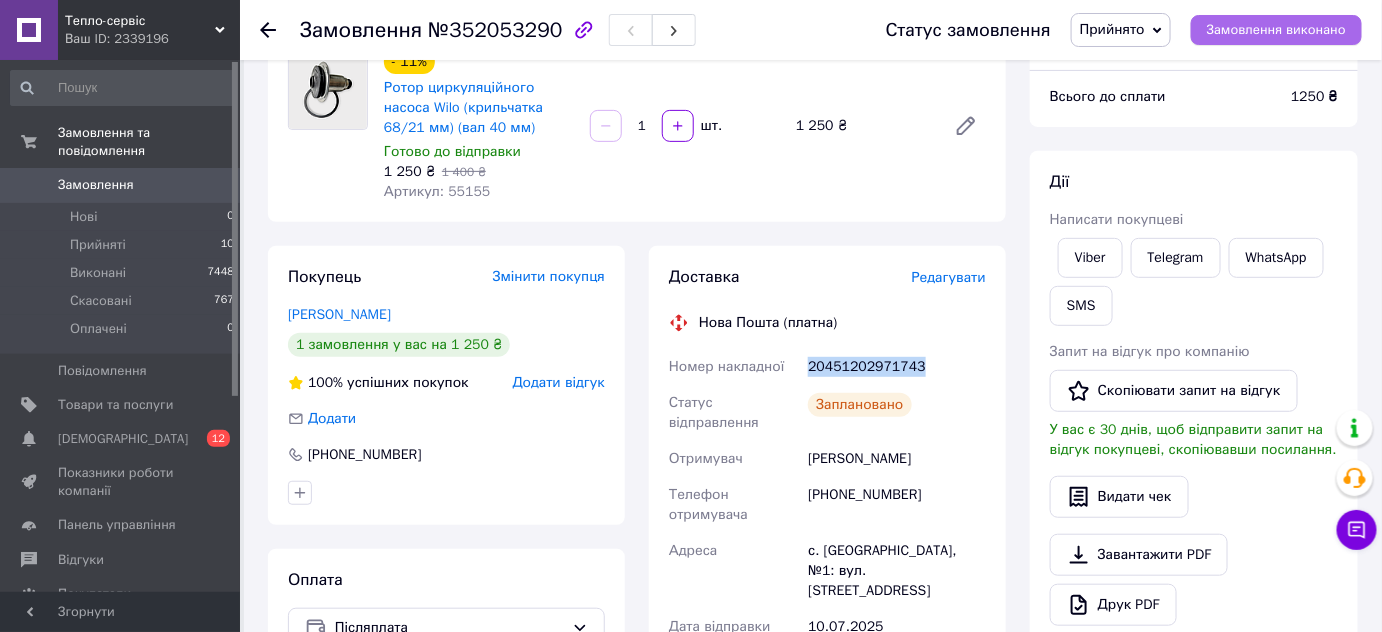 click on "Замовлення виконано" at bounding box center [1276, 30] 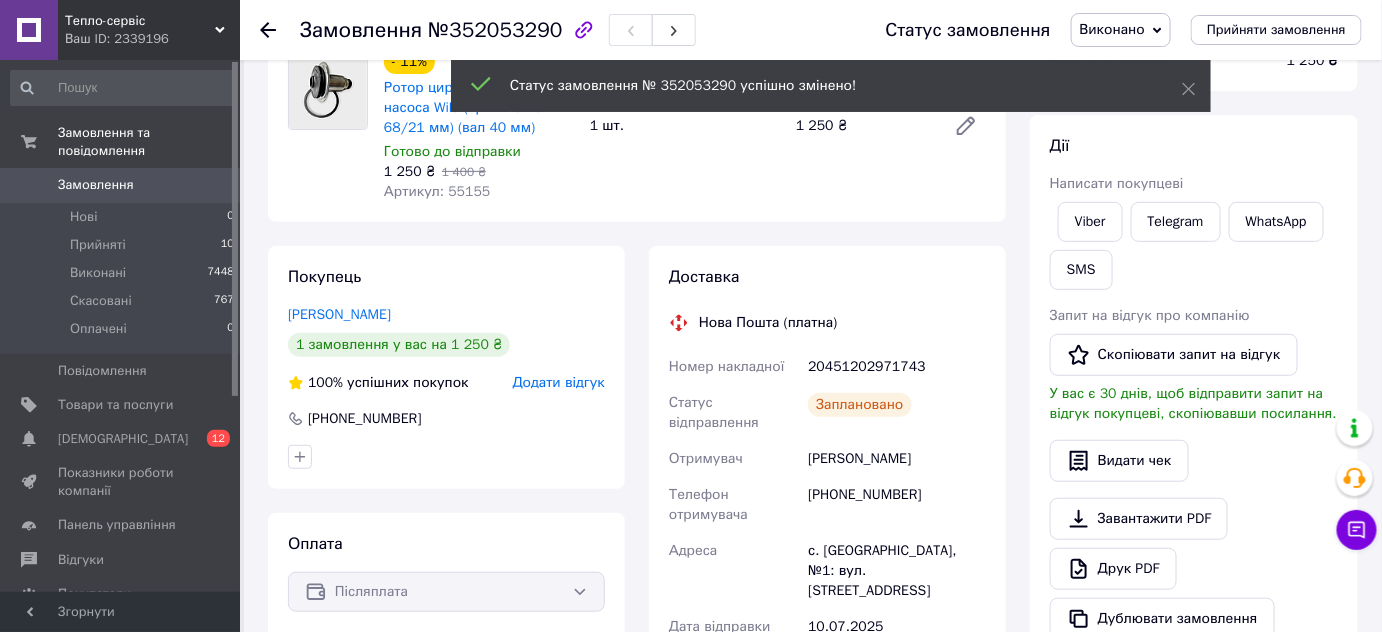 click on "Прийняті" at bounding box center (98, 245) 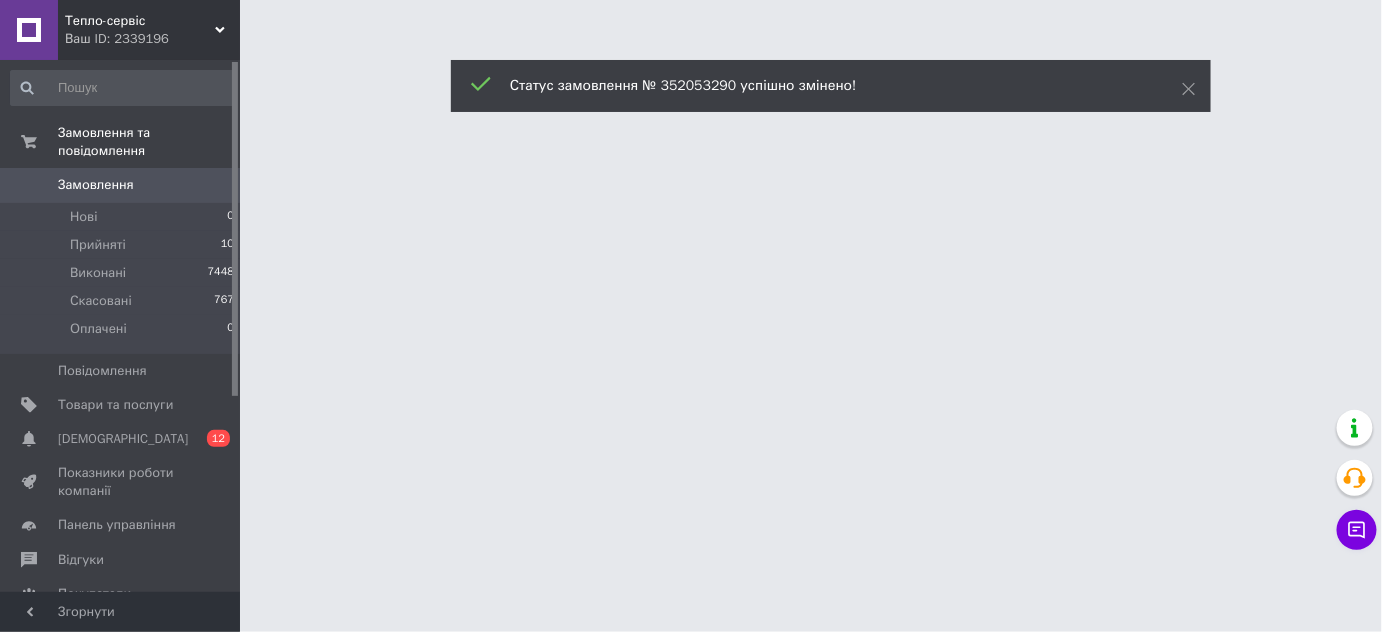 scroll, scrollTop: 0, scrollLeft: 0, axis: both 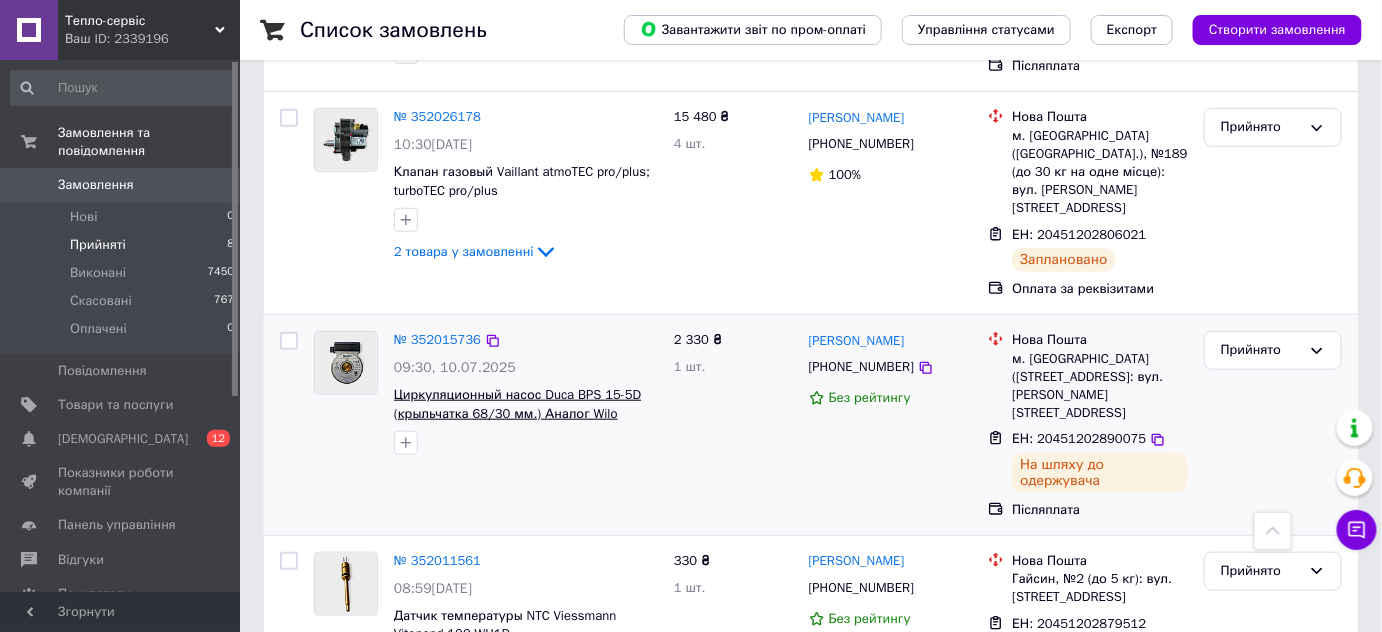 click on "Циркуляционный насос Duca BPS 15-5D (крыльчатка 68/30 мм.) Аналог Wilo" at bounding box center (517, 404) 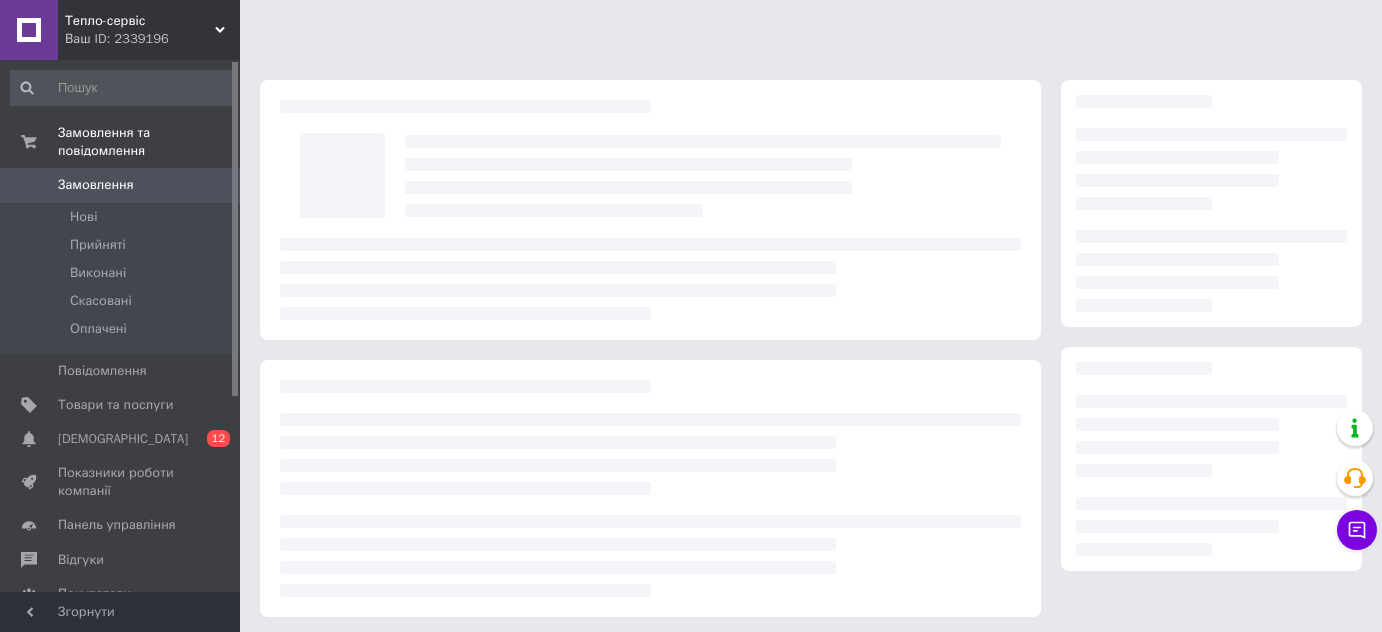 scroll, scrollTop: 0, scrollLeft: 0, axis: both 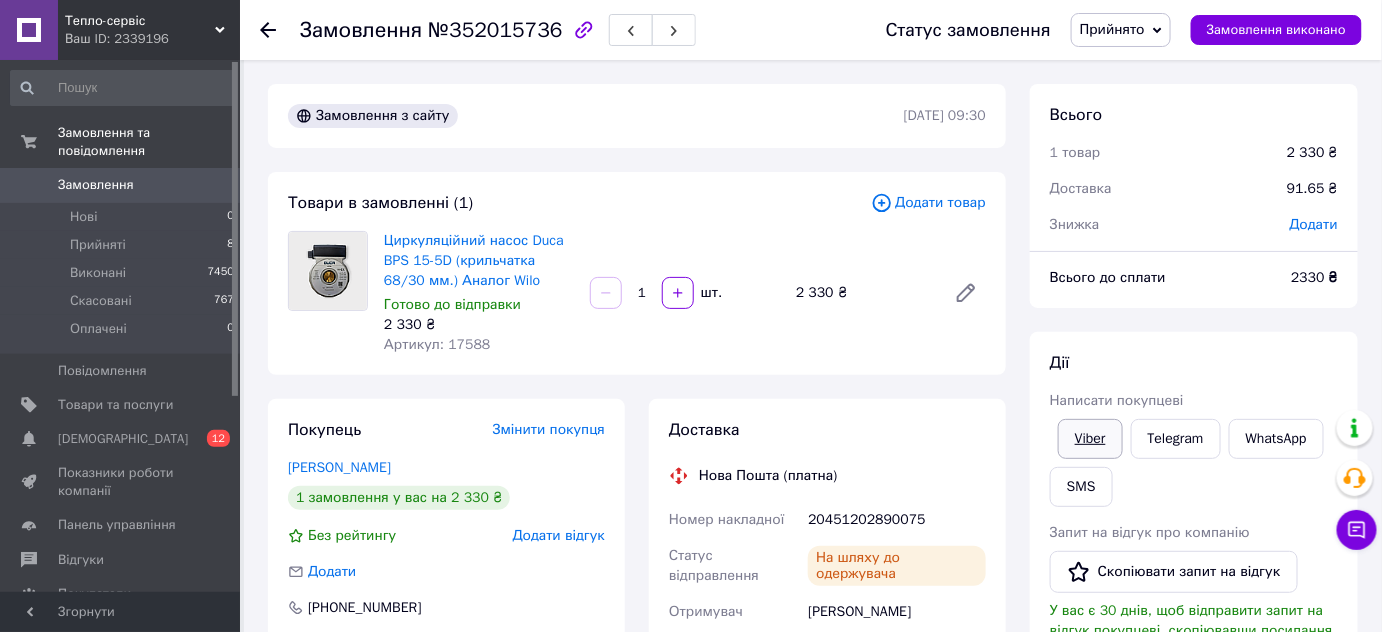 click on "Viber" at bounding box center [1090, 439] 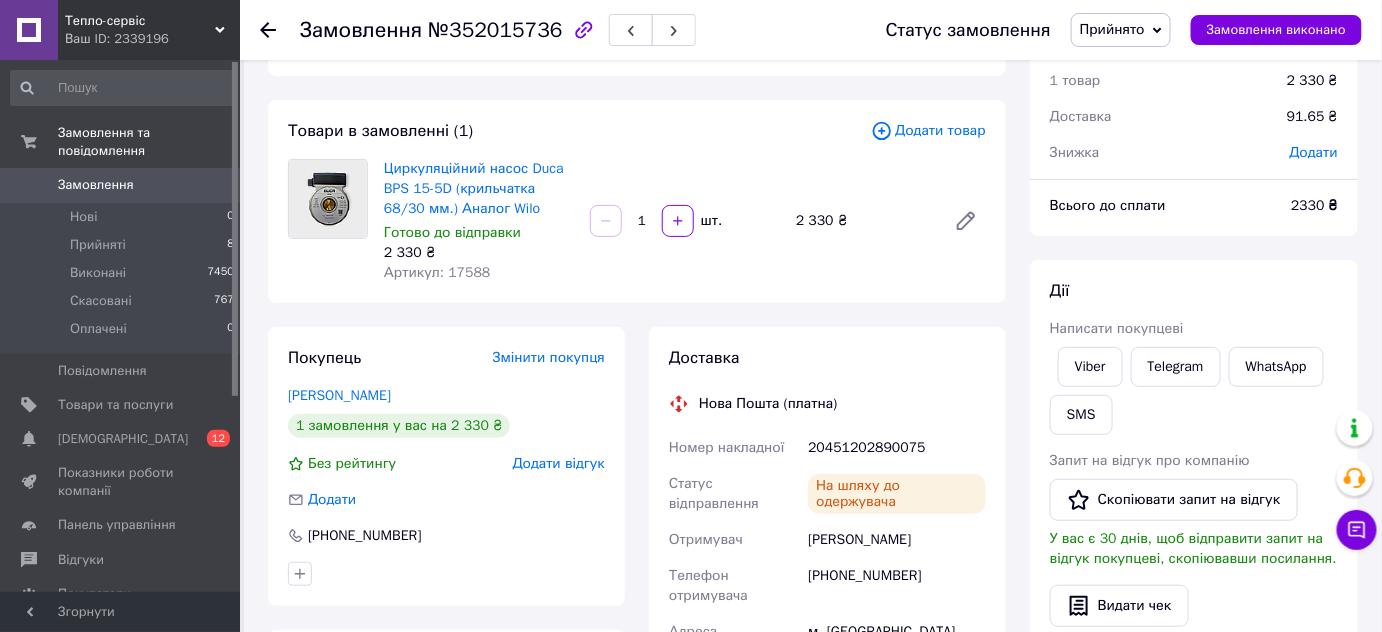 scroll, scrollTop: 181, scrollLeft: 0, axis: vertical 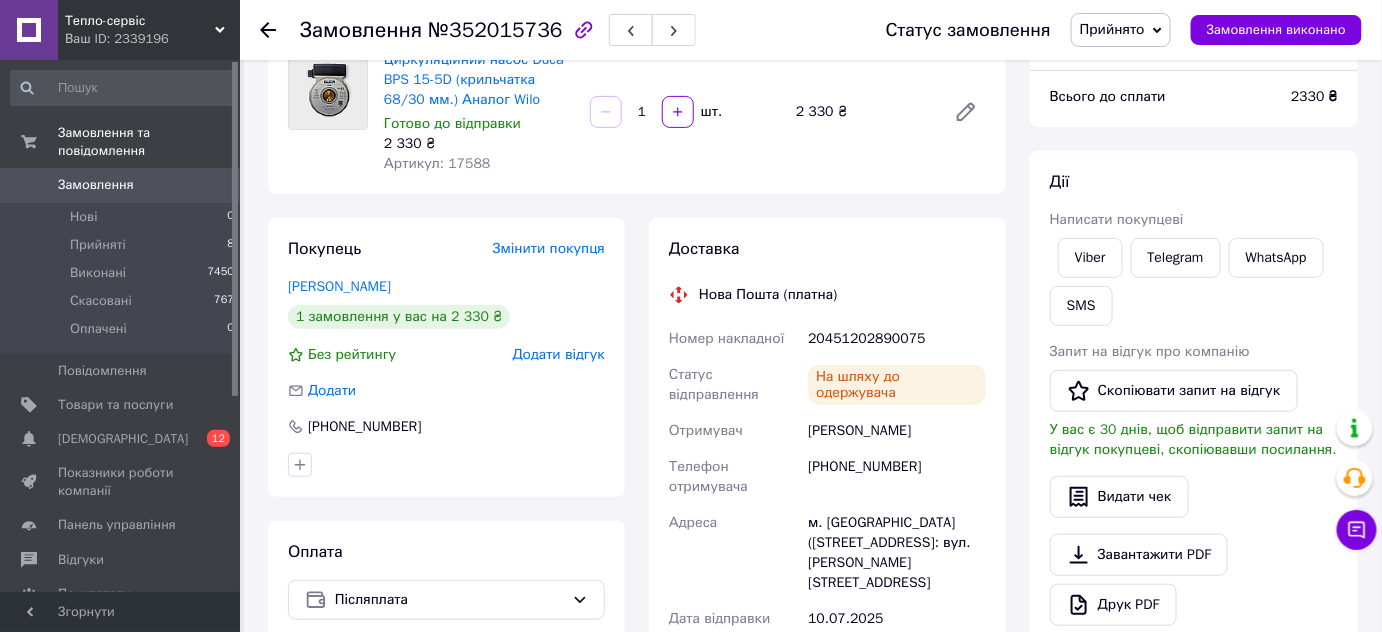 click on "20451202890075" at bounding box center (897, 339) 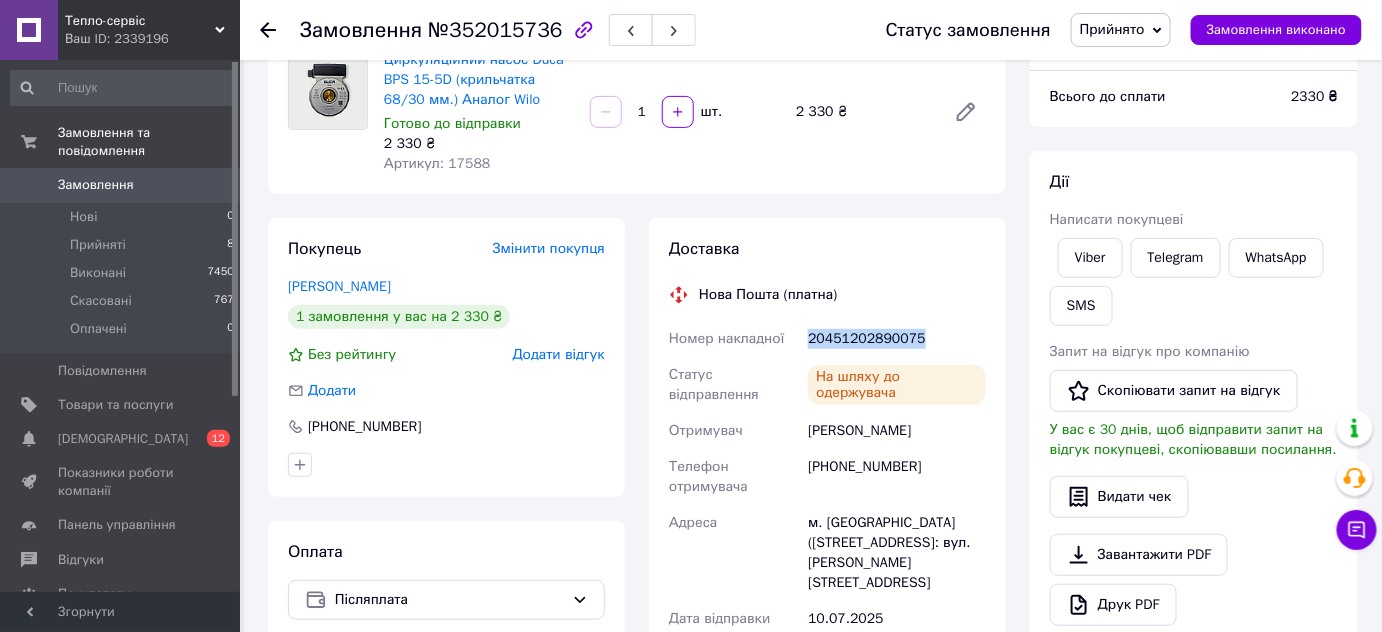click on "20451202890075" at bounding box center (897, 339) 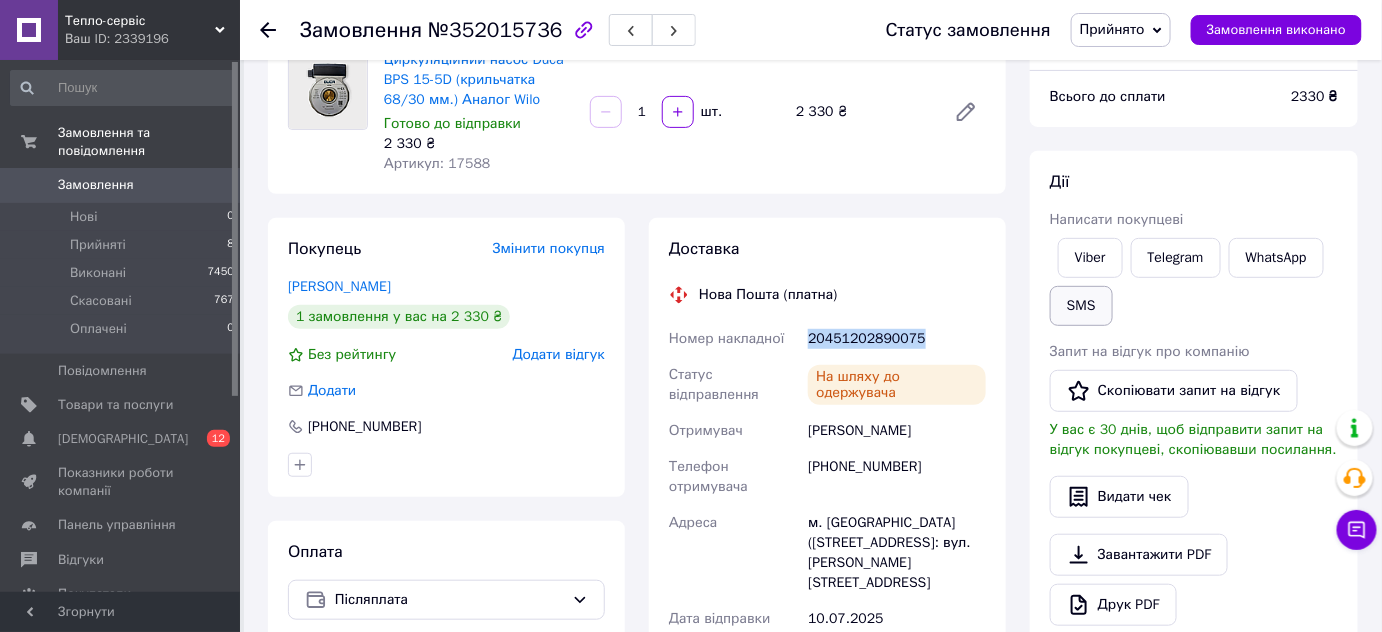 click on "SMS" at bounding box center (1081, 306) 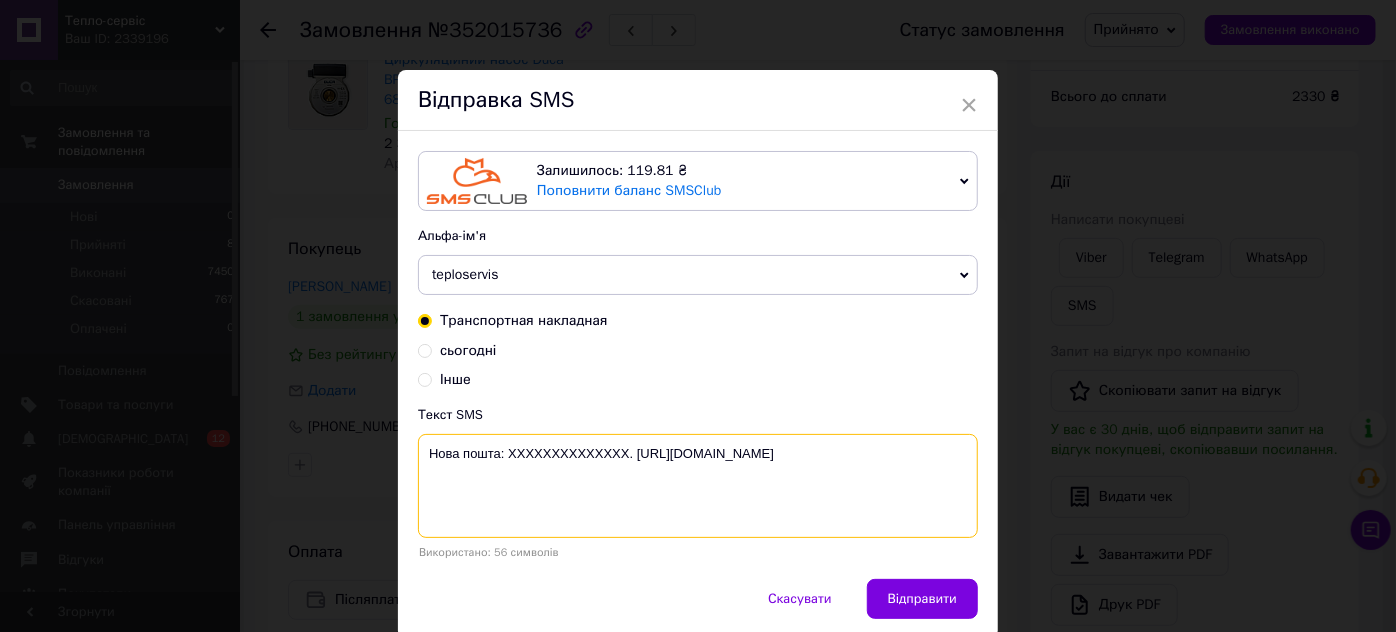 click on "Нова пошта: XXXXXXXXXXXXXX. https://teplo-servis.com.ua/" at bounding box center (698, 486) 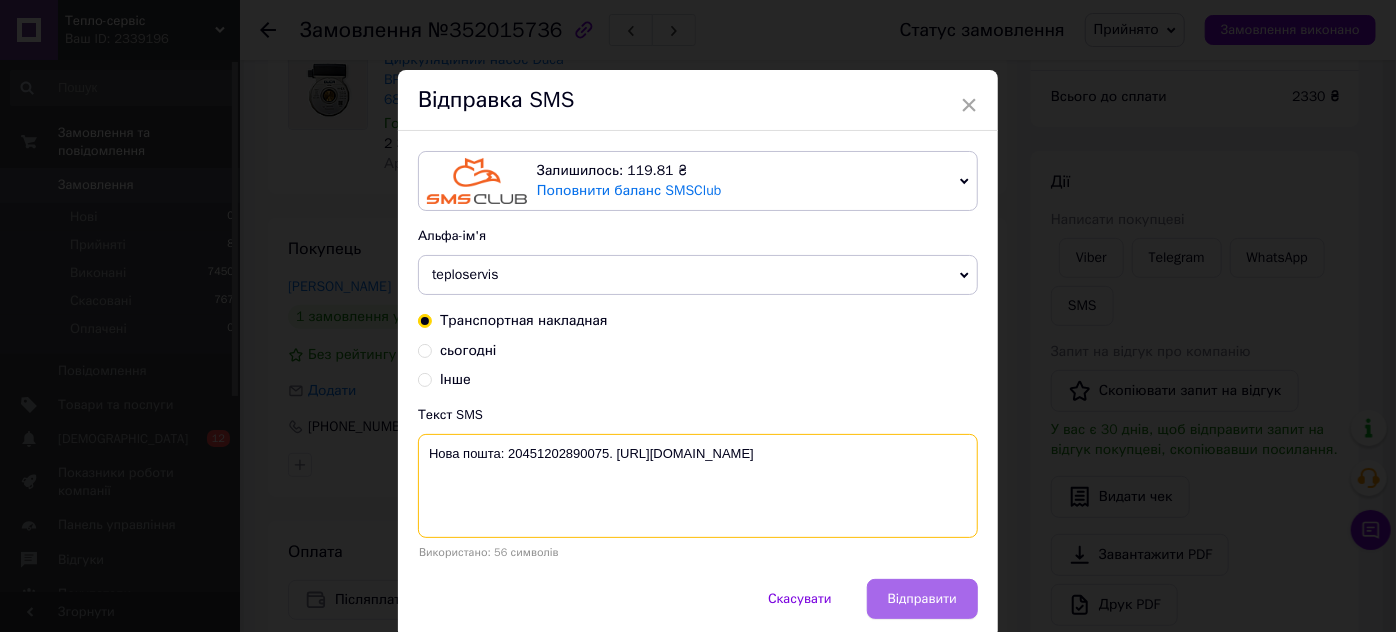type on "Нова пошта: 20451202890075. https://teplo-servis.com.ua/" 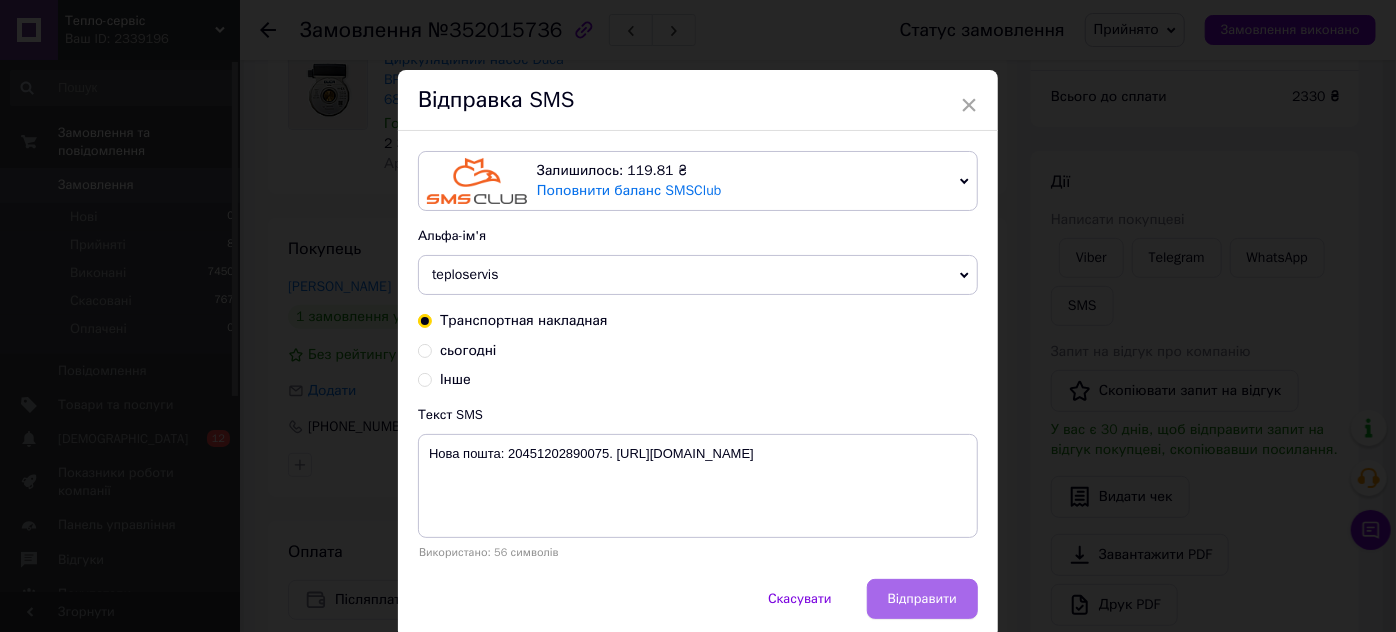 click on "Відправити" at bounding box center [922, 599] 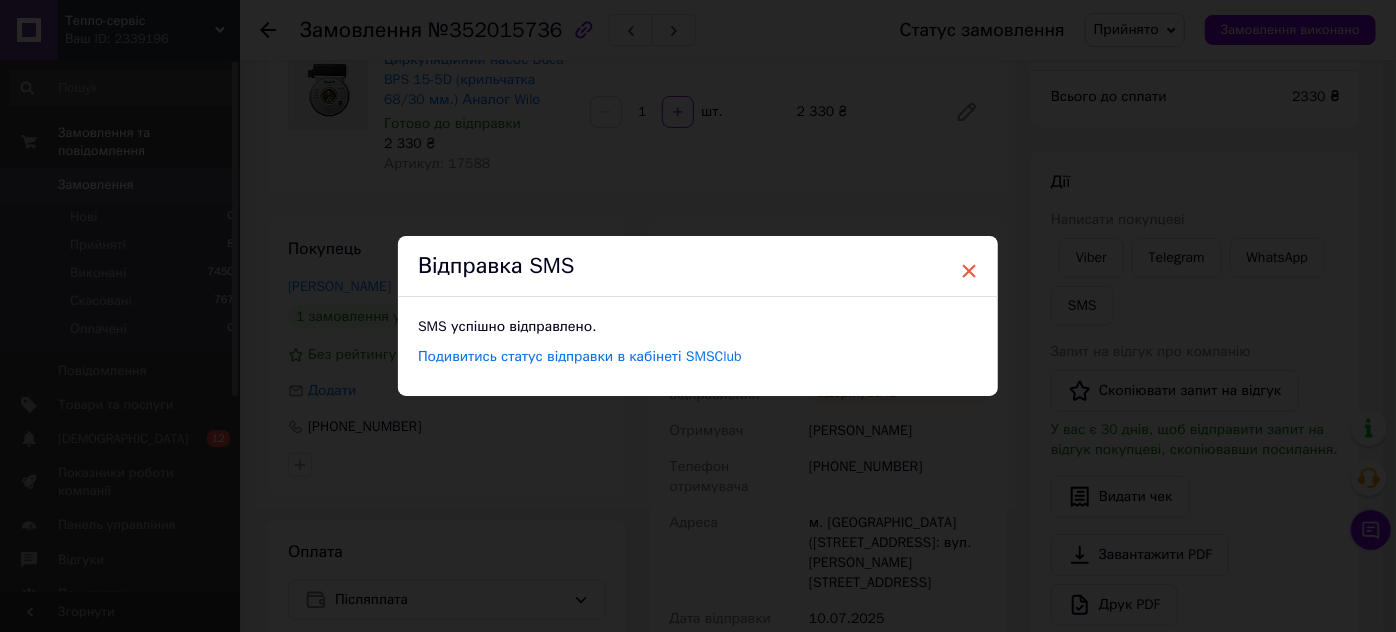 click on "×" at bounding box center (969, 271) 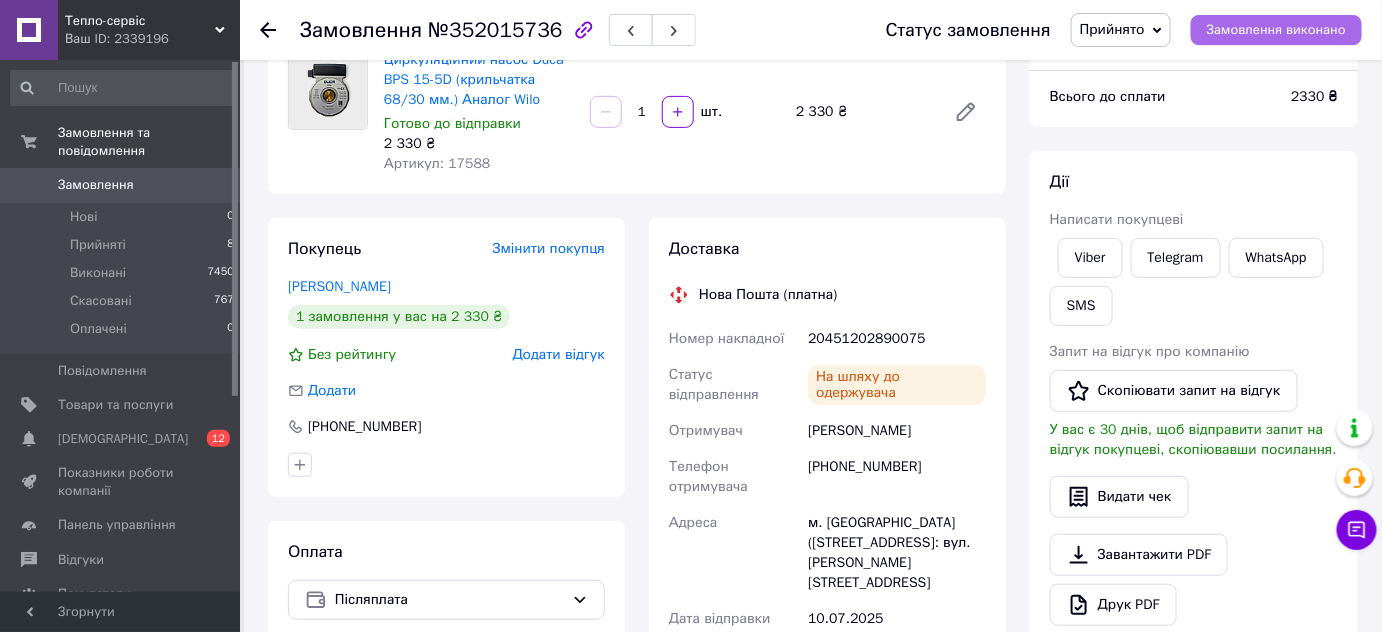 click on "Замовлення виконано" at bounding box center [1276, 30] 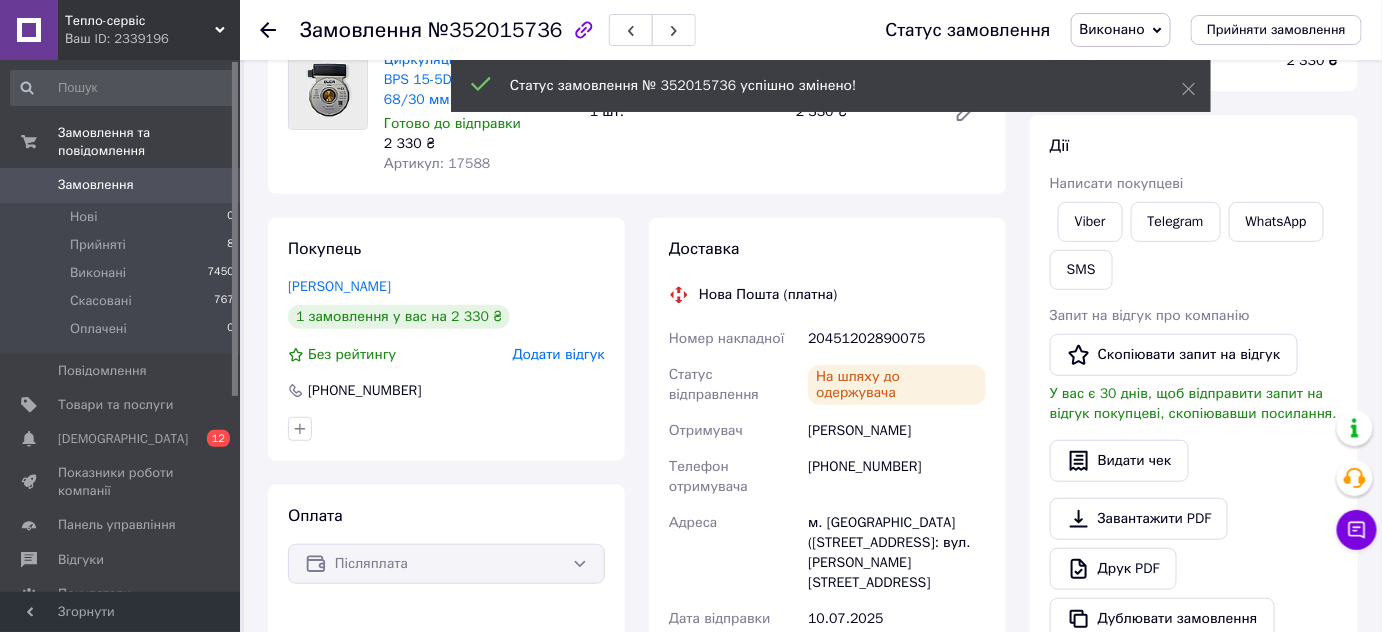 click on "Прийняті" at bounding box center (98, 245) 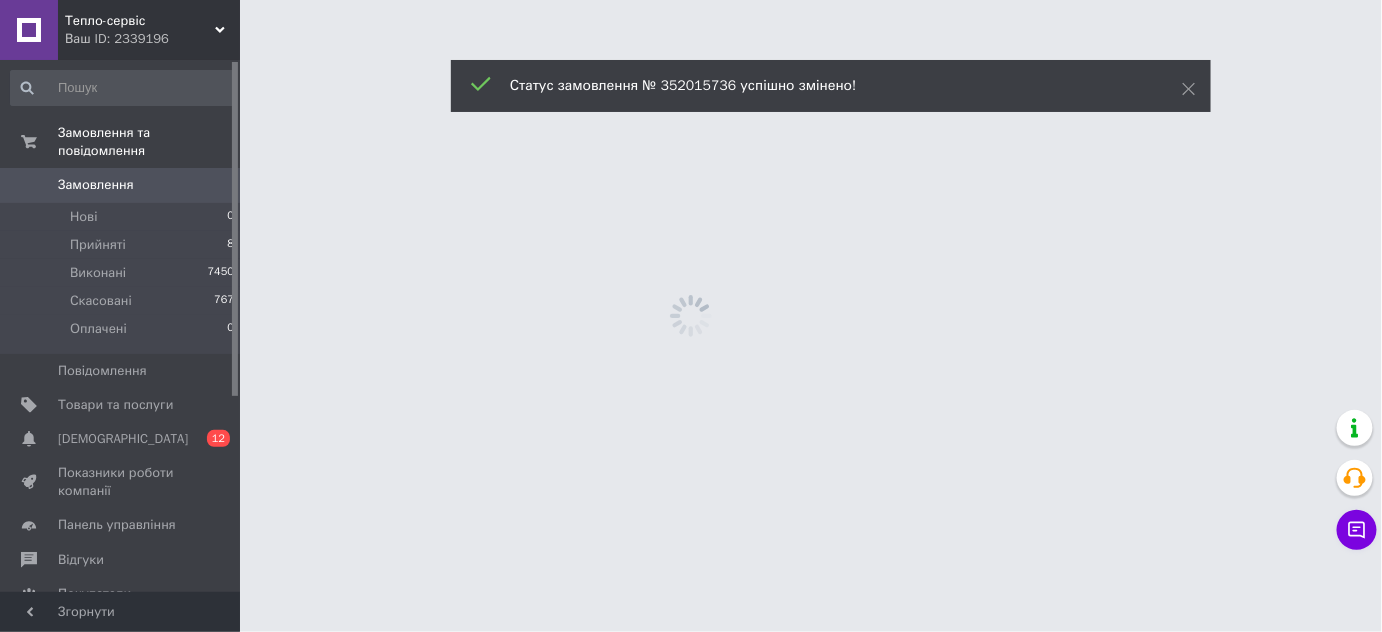 scroll, scrollTop: 0, scrollLeft: 0, axis: both 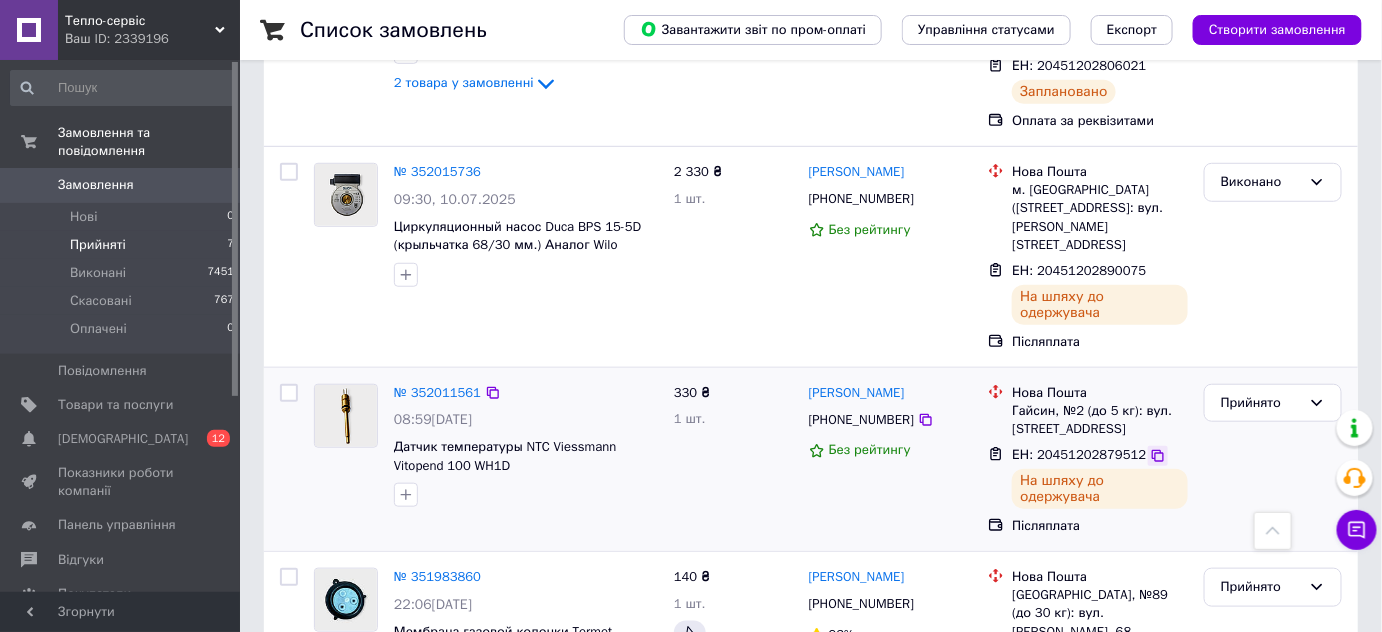 click 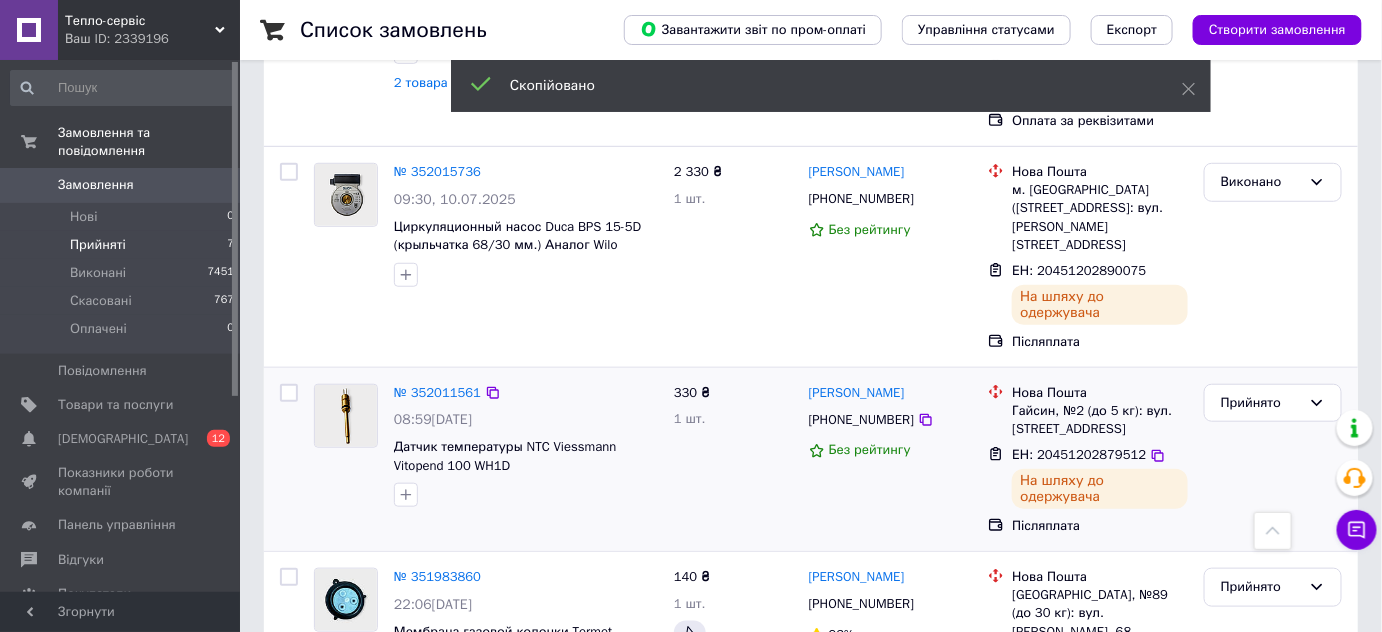click on "[PHONE_NUMBER]" at bounding box center [861, 419] 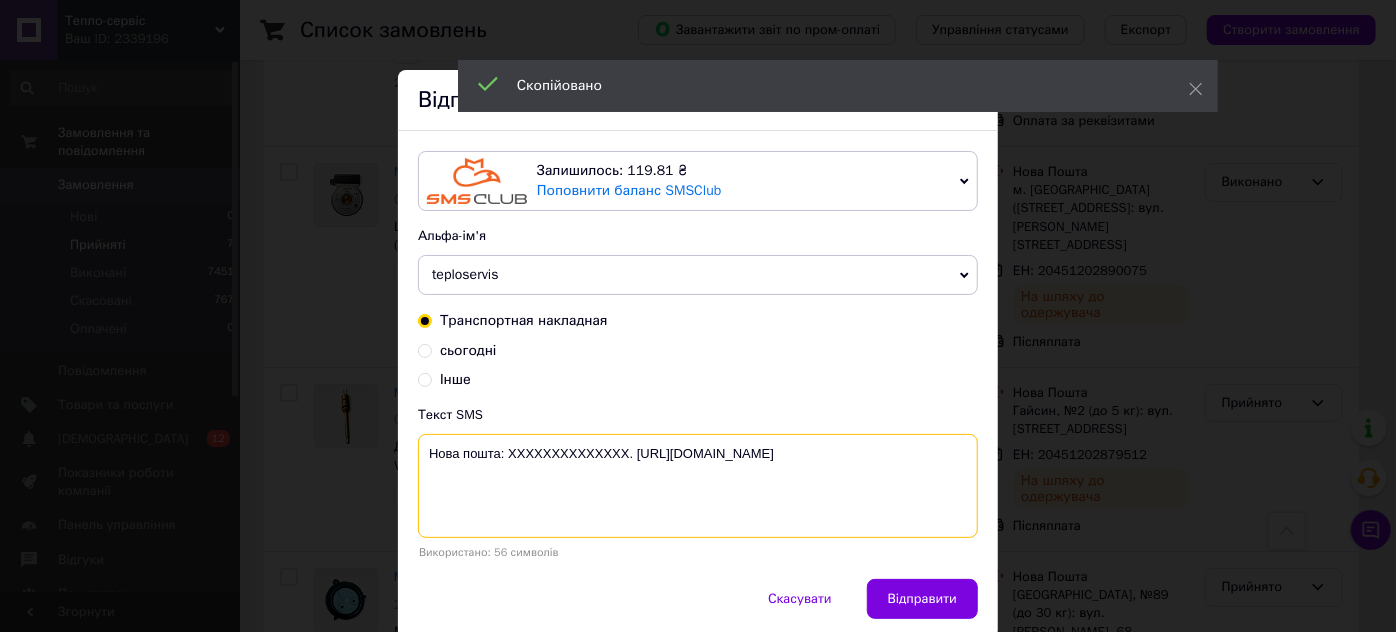 click on "Нова пошта: XXXXXXXXXXXXXX. https://teplo-servis.com.ua/" at bounding box center (698, 486) 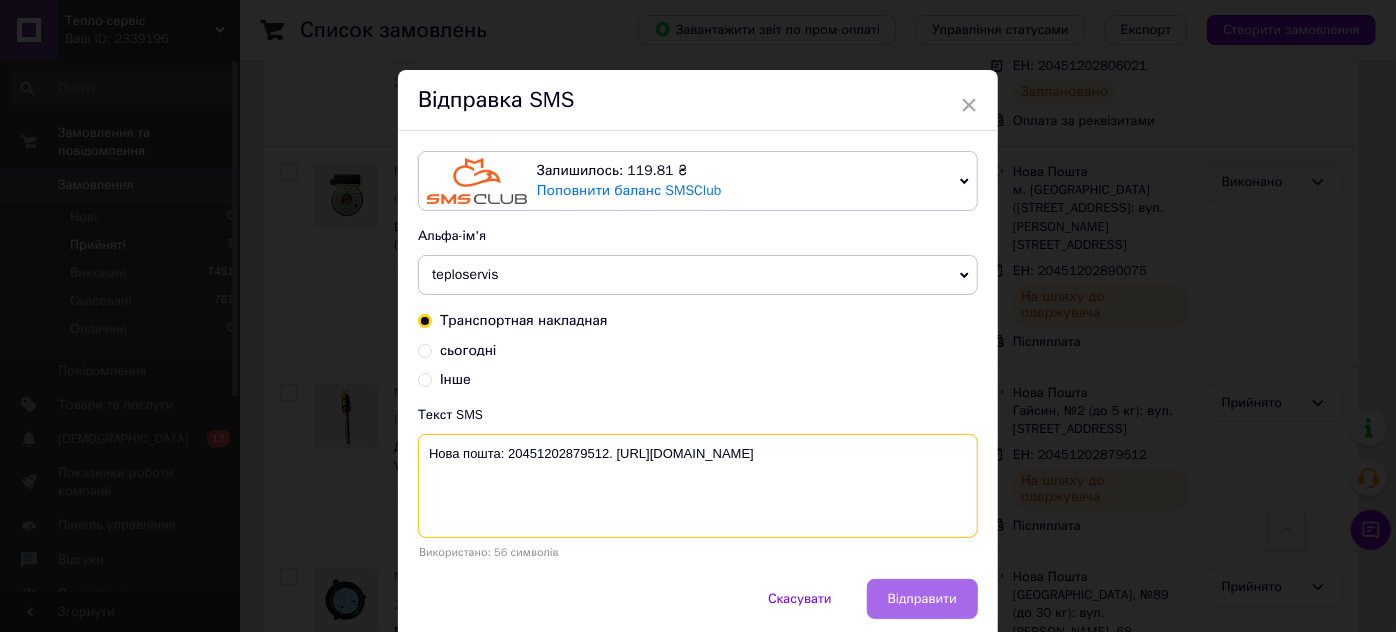 type on "Нова пошта: 20451202879512. https://teplo-servis.com.ua/" 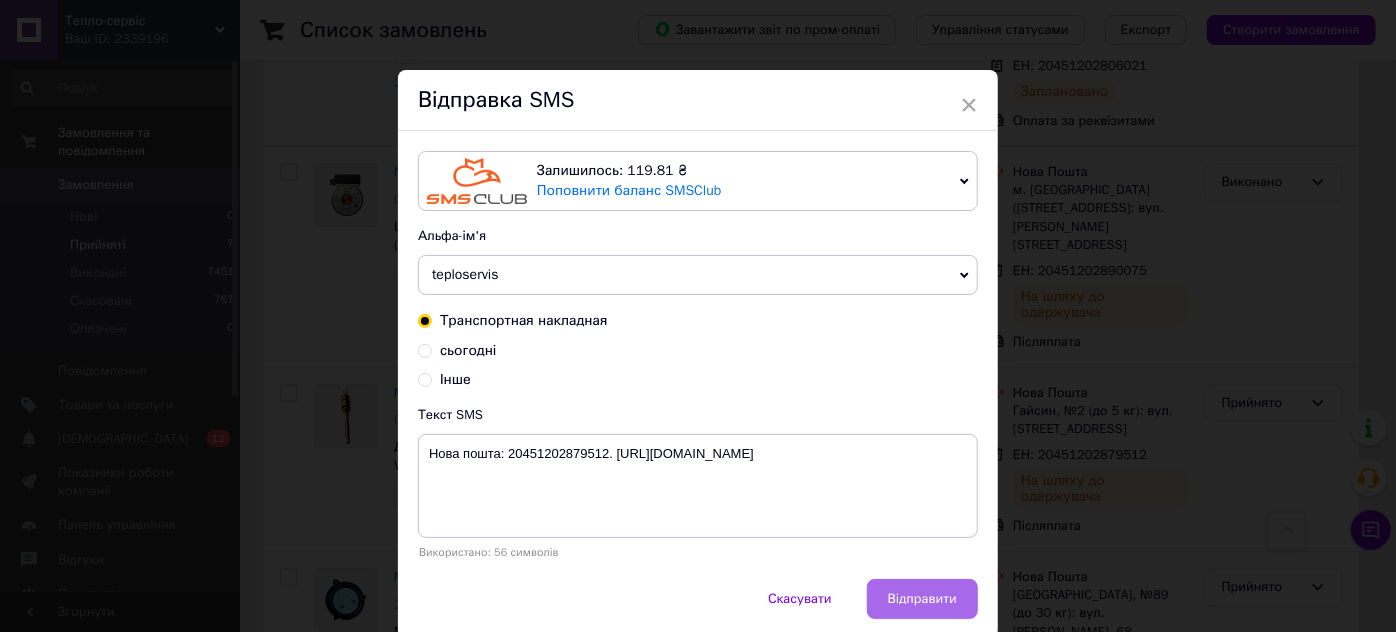 click on "Відправити" at bounding box center [922, 599] 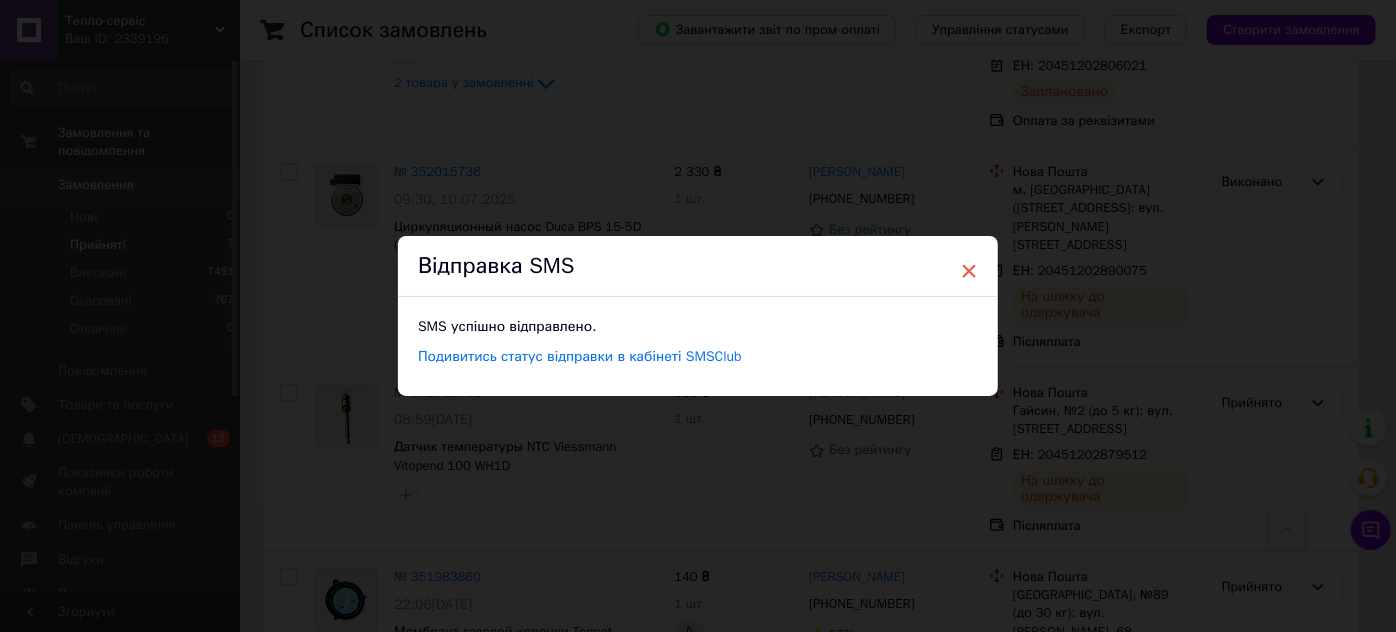click on "×" at bounding box center (969, 271) 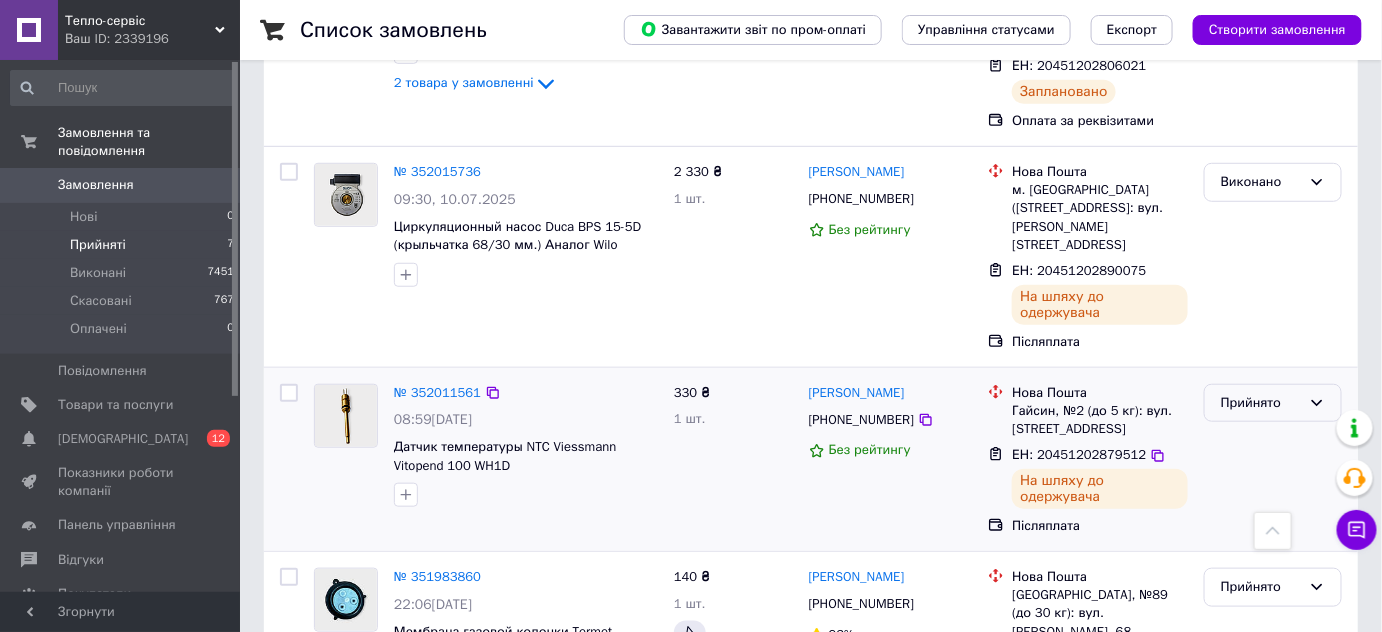 click on "Прийнято" at bounding box center [1261, 403] 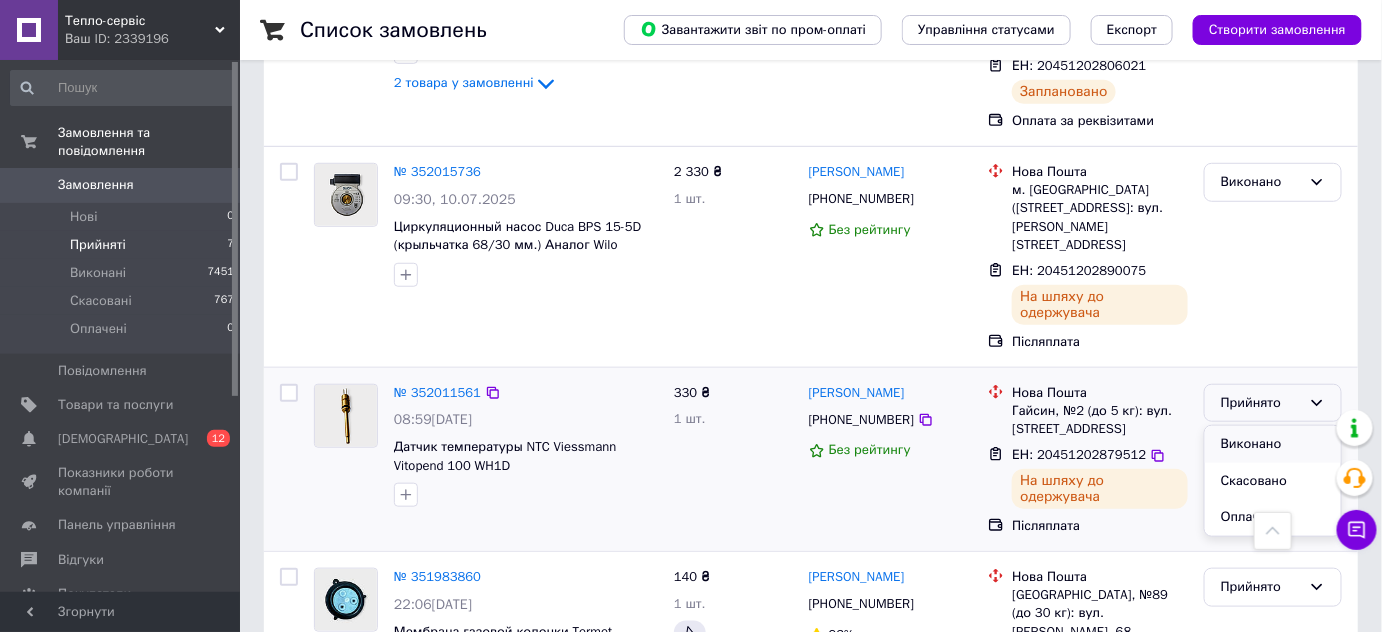 click on "Виконано" at bounding box center [1273, 444] 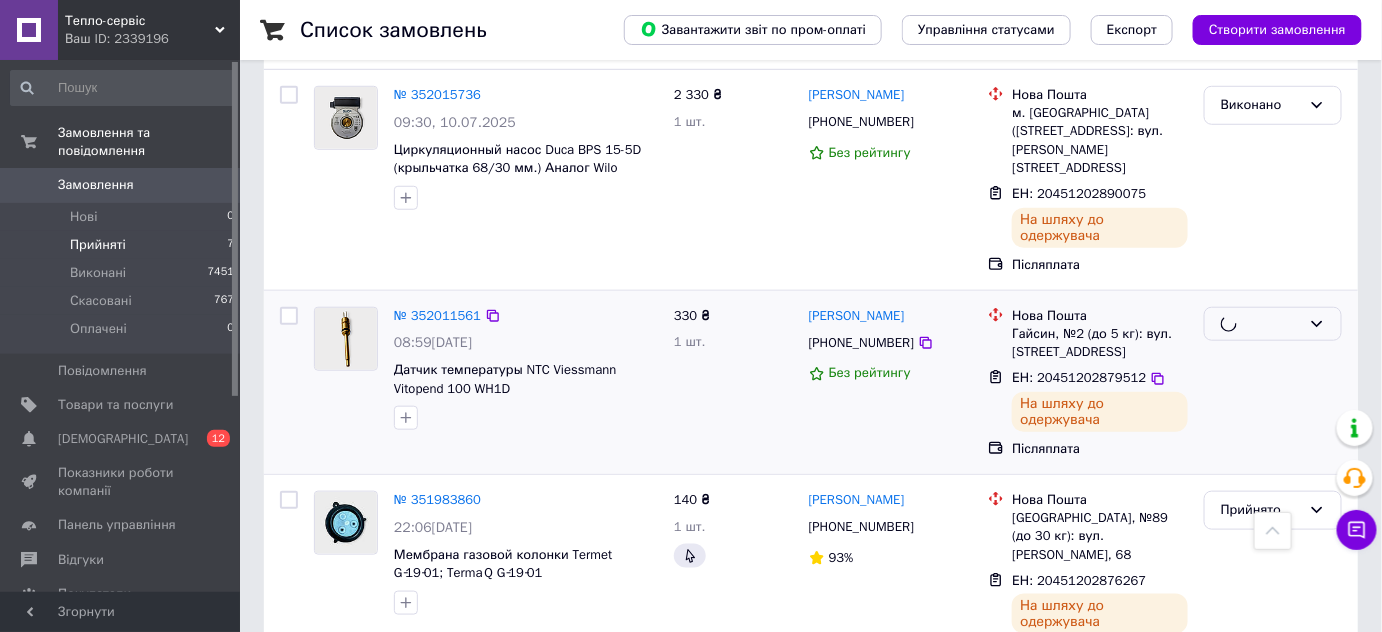 scroll, scrollTop: 545, scrollLeft: 0, axis: vertical 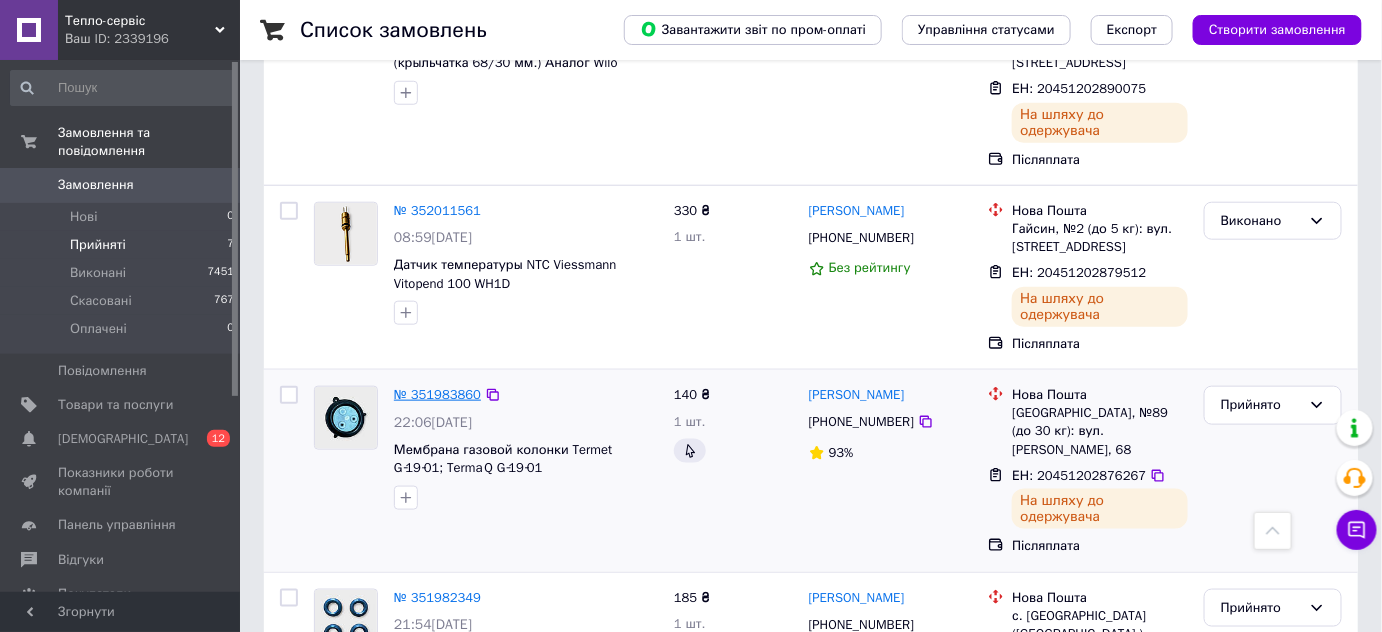click on "№ 351983860" at bounding box center [437, 394] 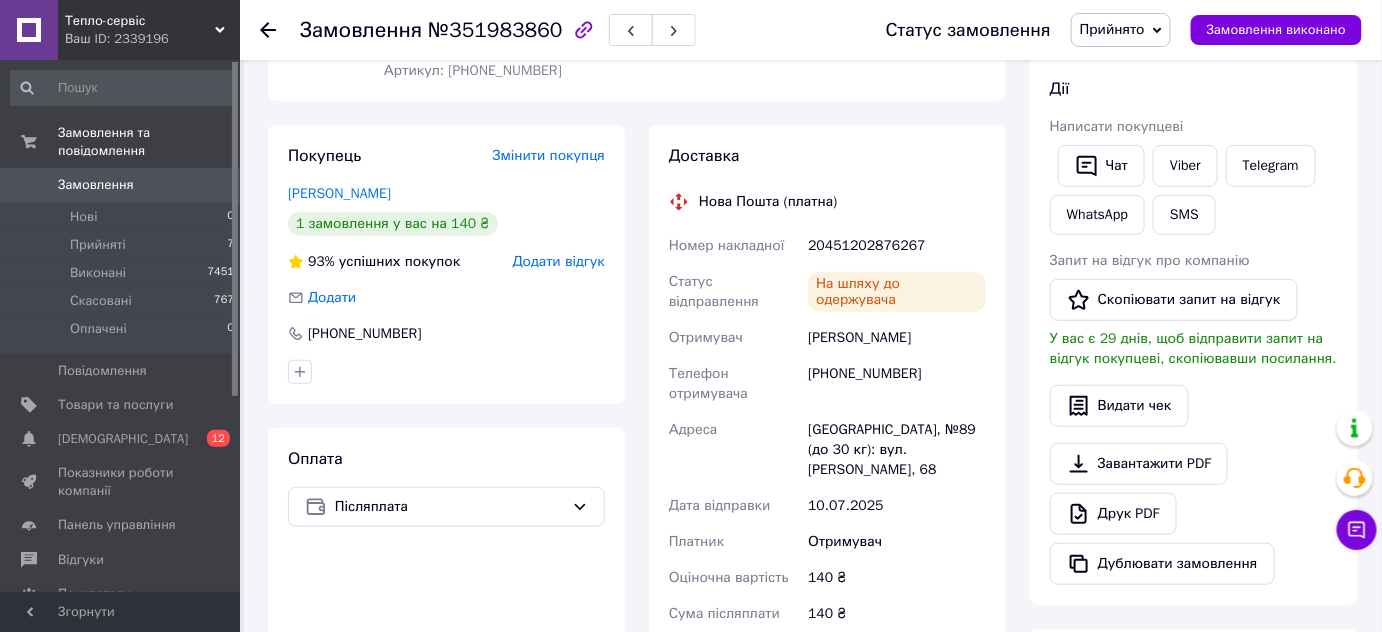 scroll, scrollTop: 272, scrollLeft: 0, axis: vertical 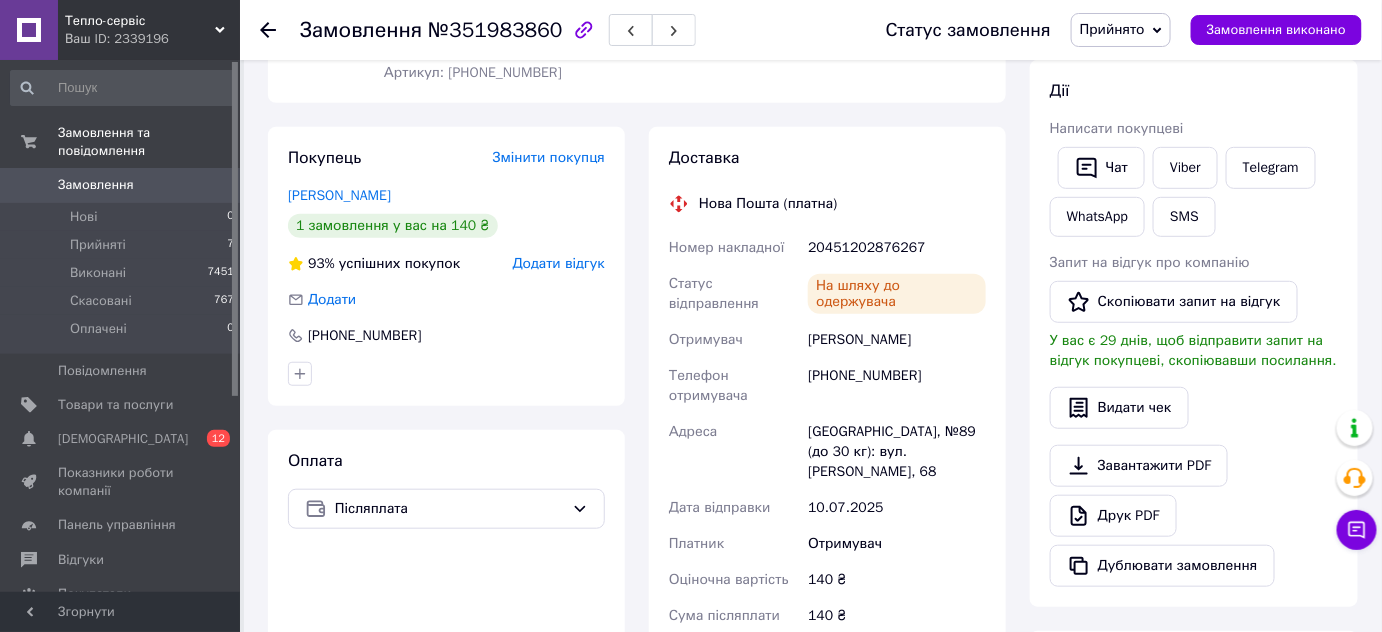 click on "20451202876267" at bounding box center [897, 248] 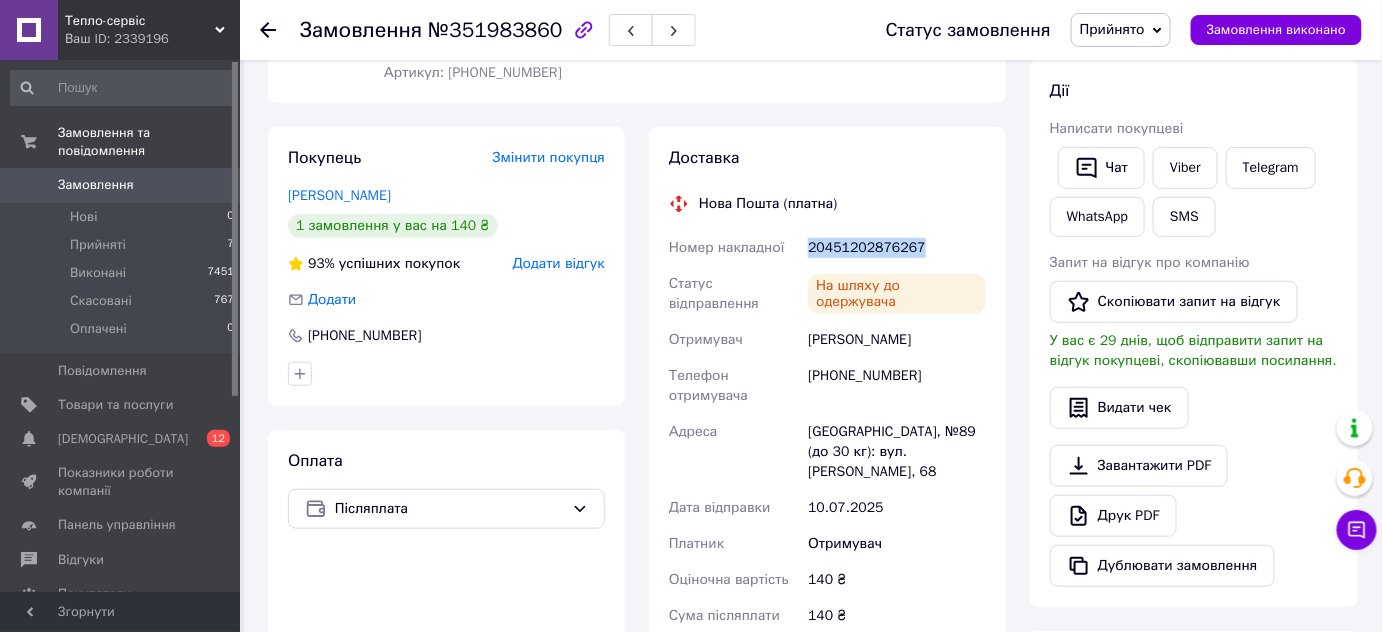 click on "20451202876267" at bounding box center (897, 248) 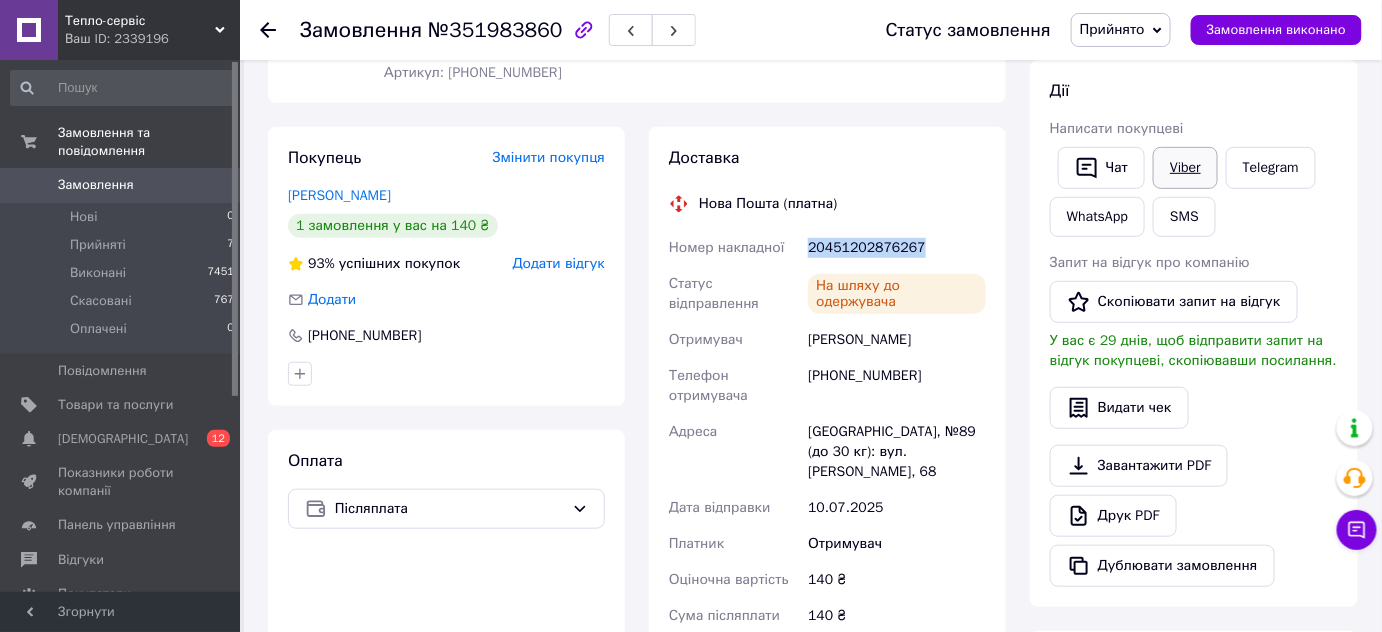click on "Viber" at bounding box center [1185, 168] 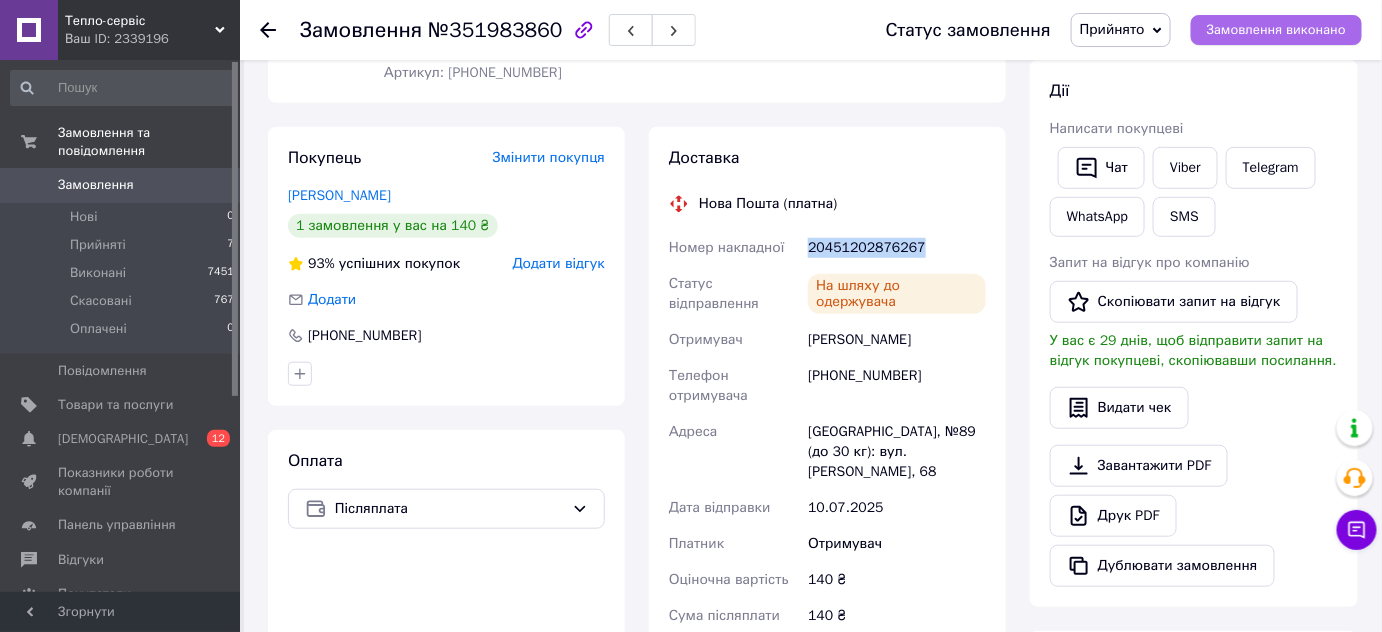 click on "Замовлення виконано" at bounding box center (1276, 30) 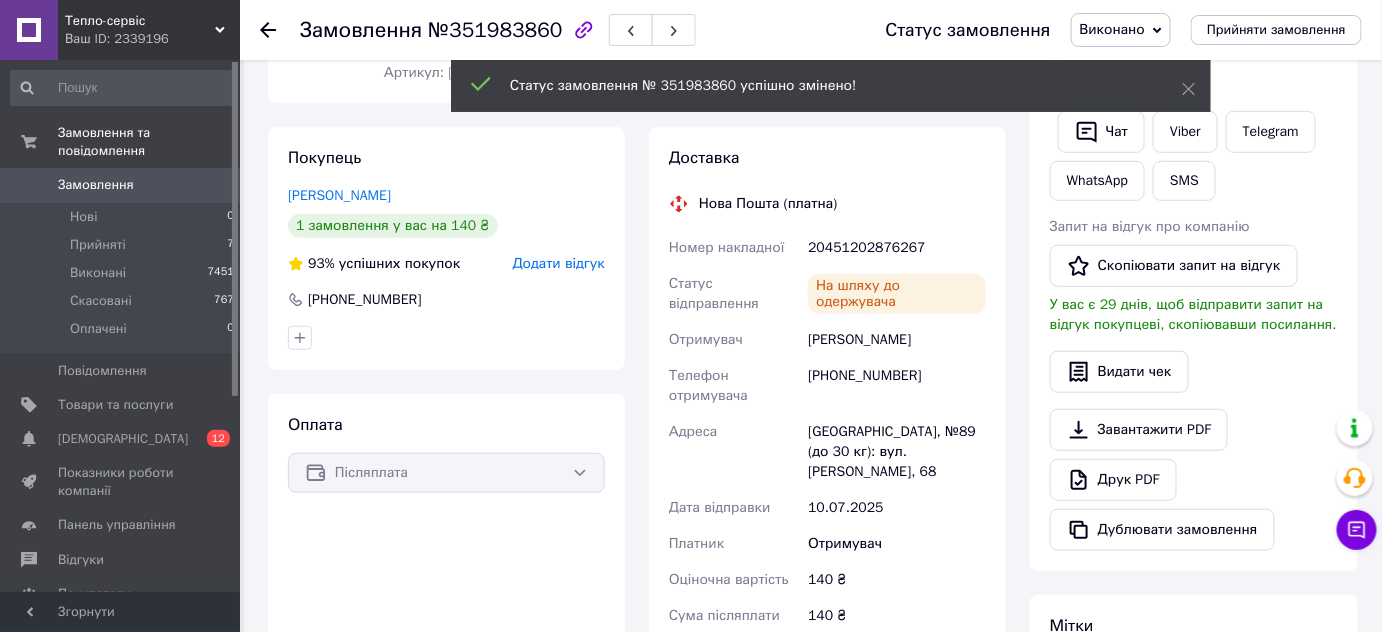 click on "Прийняті" at bounding box center (98, 245) 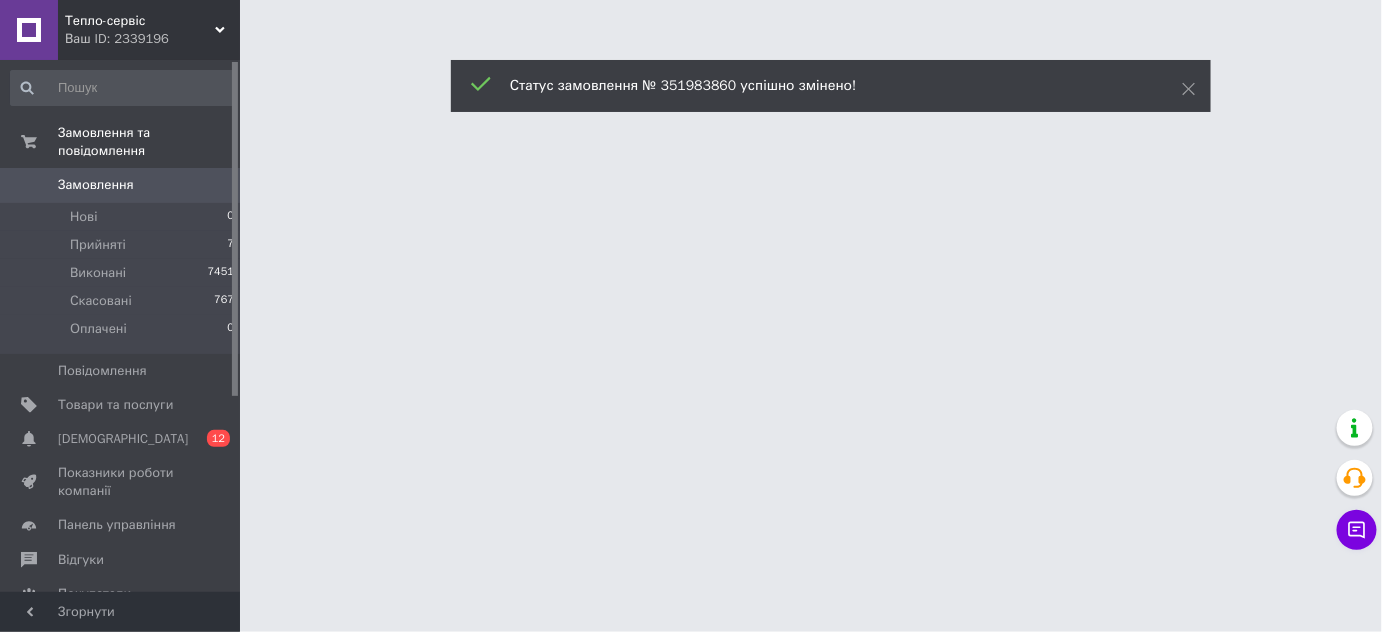 scroll, scrollTop: 0, scrollLeft: 0, axis: both 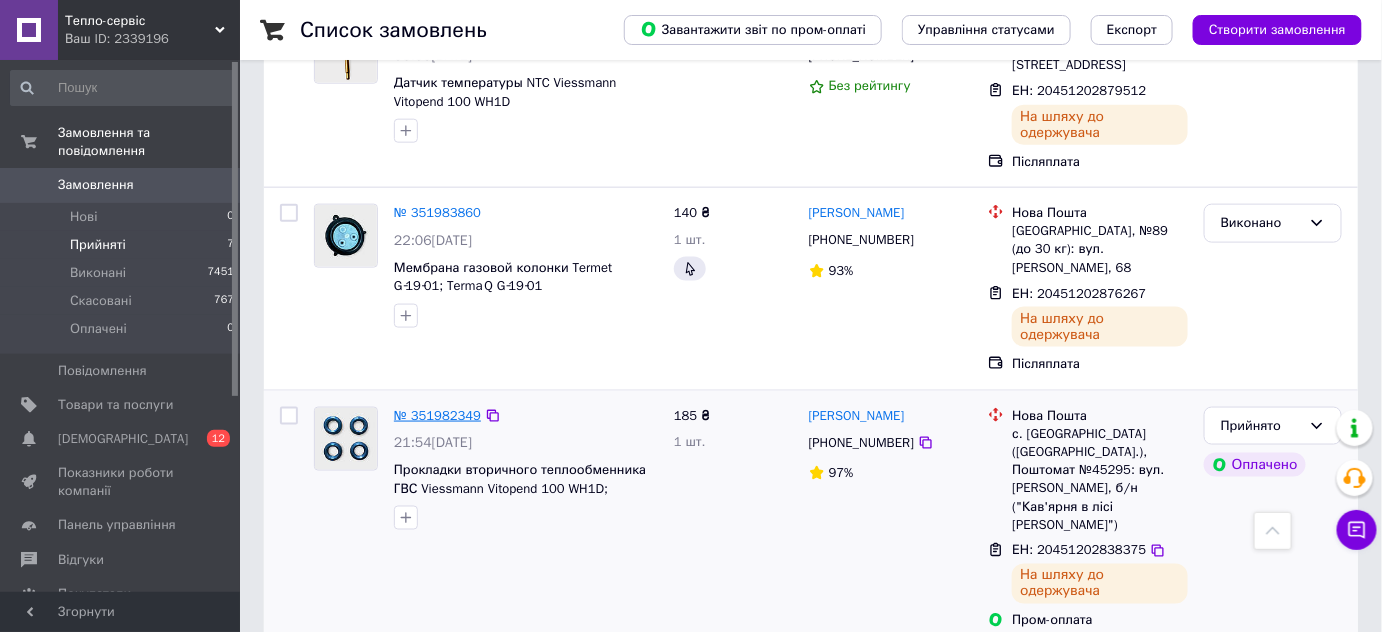 click on "№ 351982349" at bounding box center (437, 415) 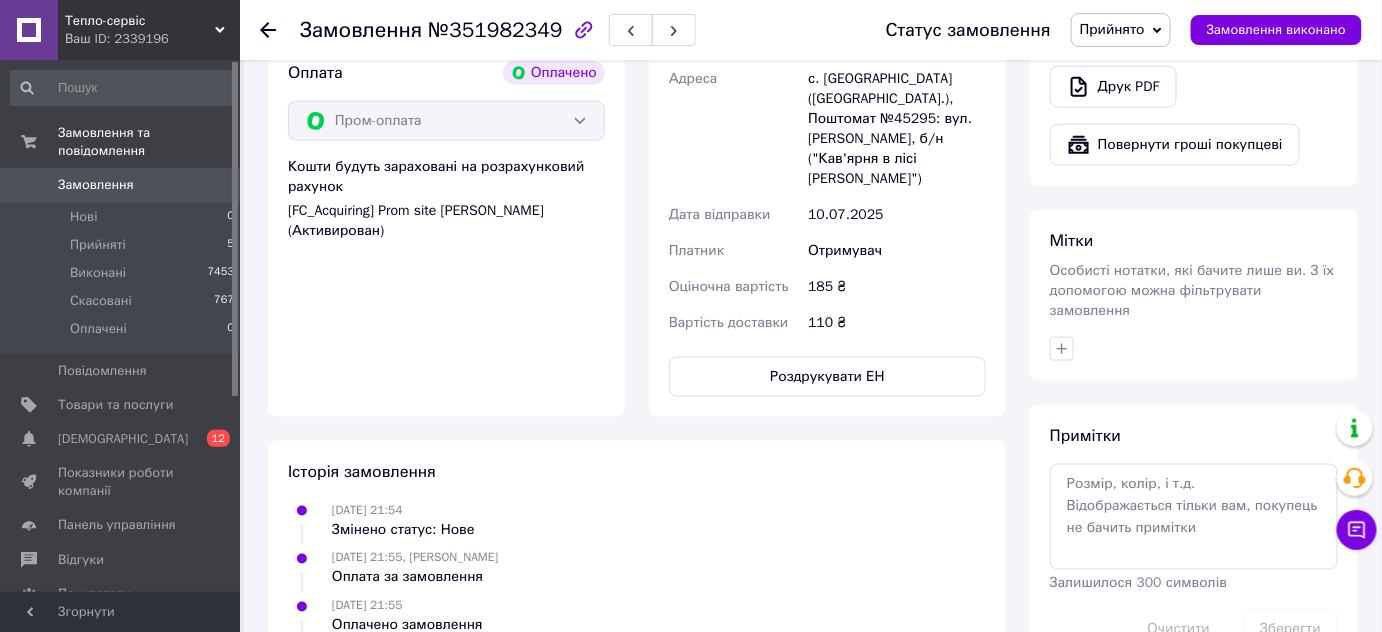 scroll, scrollTop: 363, scrollLeft: 0, axis: vertical 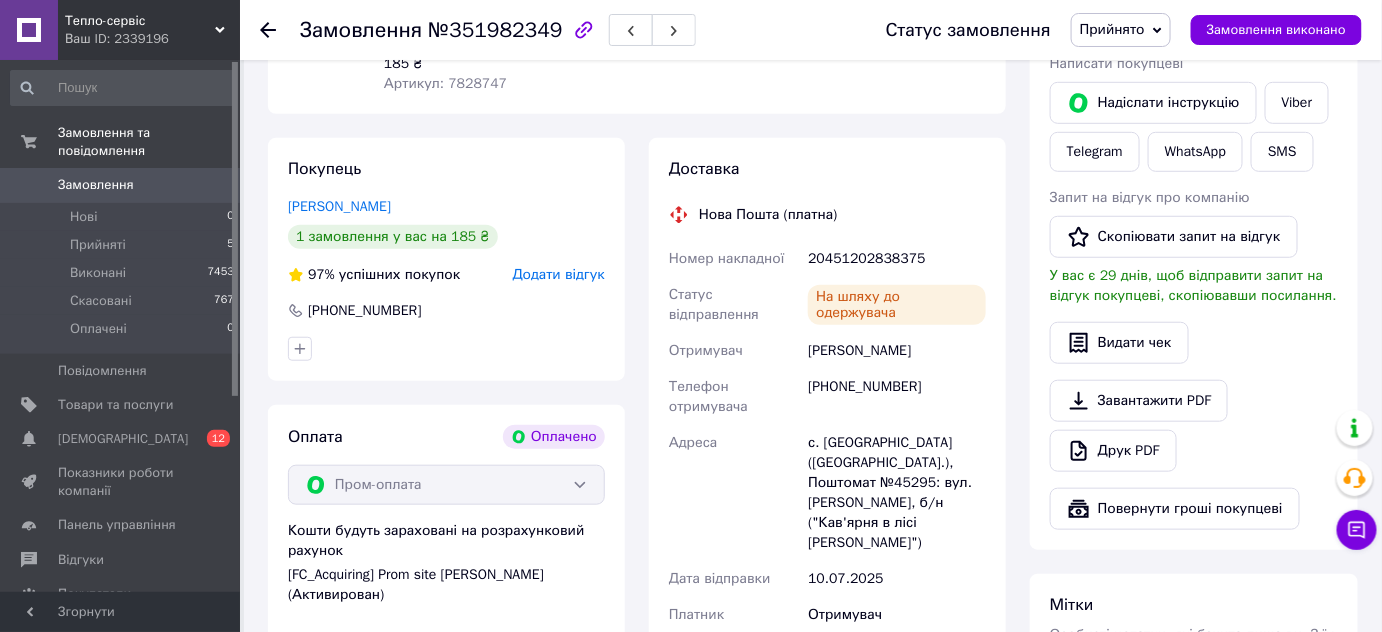 click on "20451202838375" at bounding box center [897, 259] 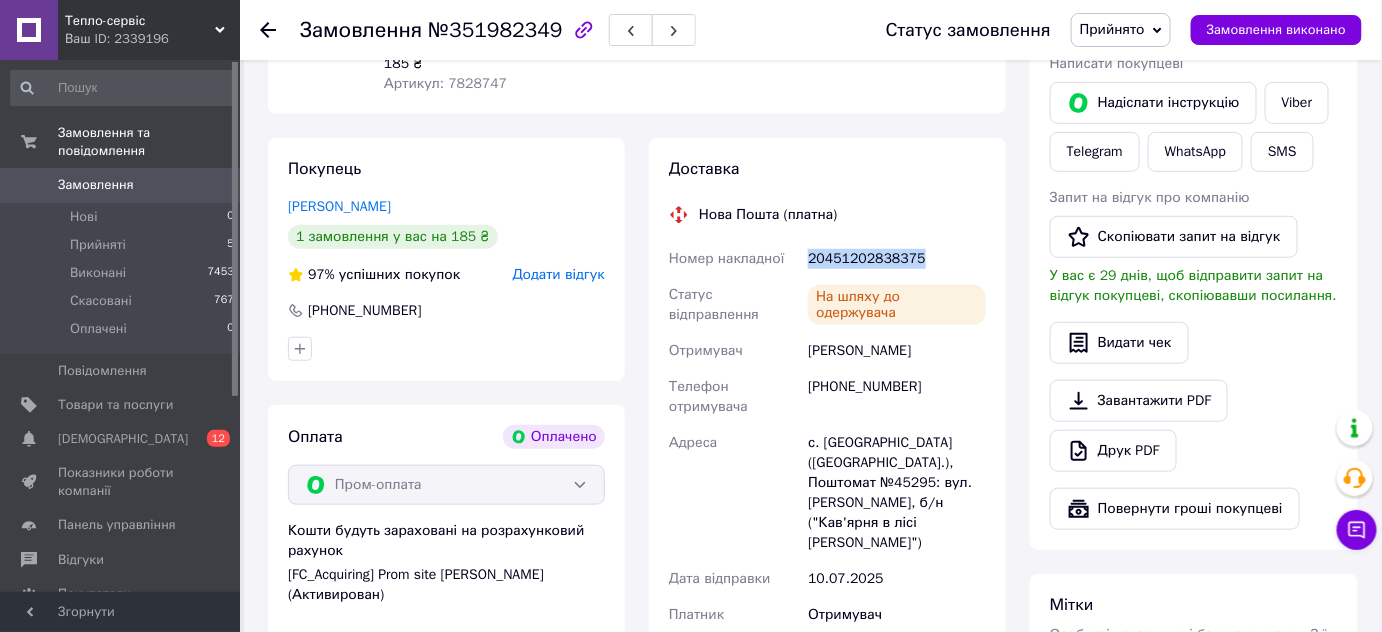 click on "20451202838375" at bounding box center (897, 259) 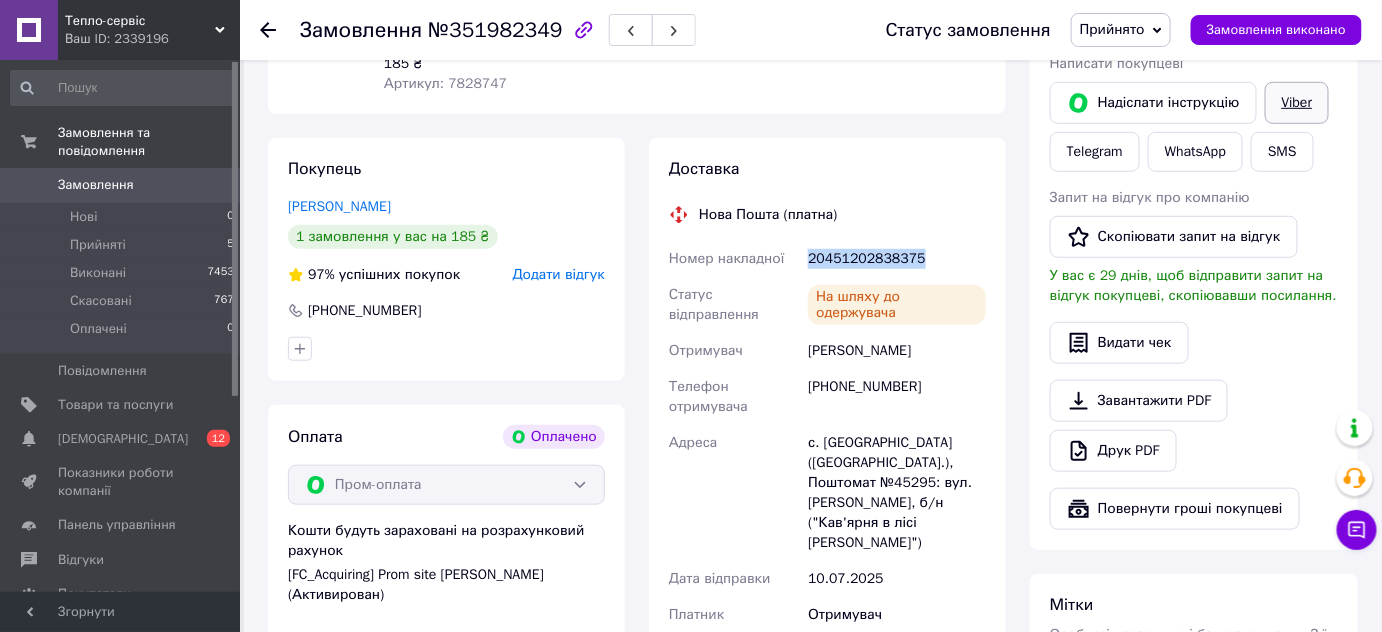 click on "Viber" at bounding box center (1297, 103) 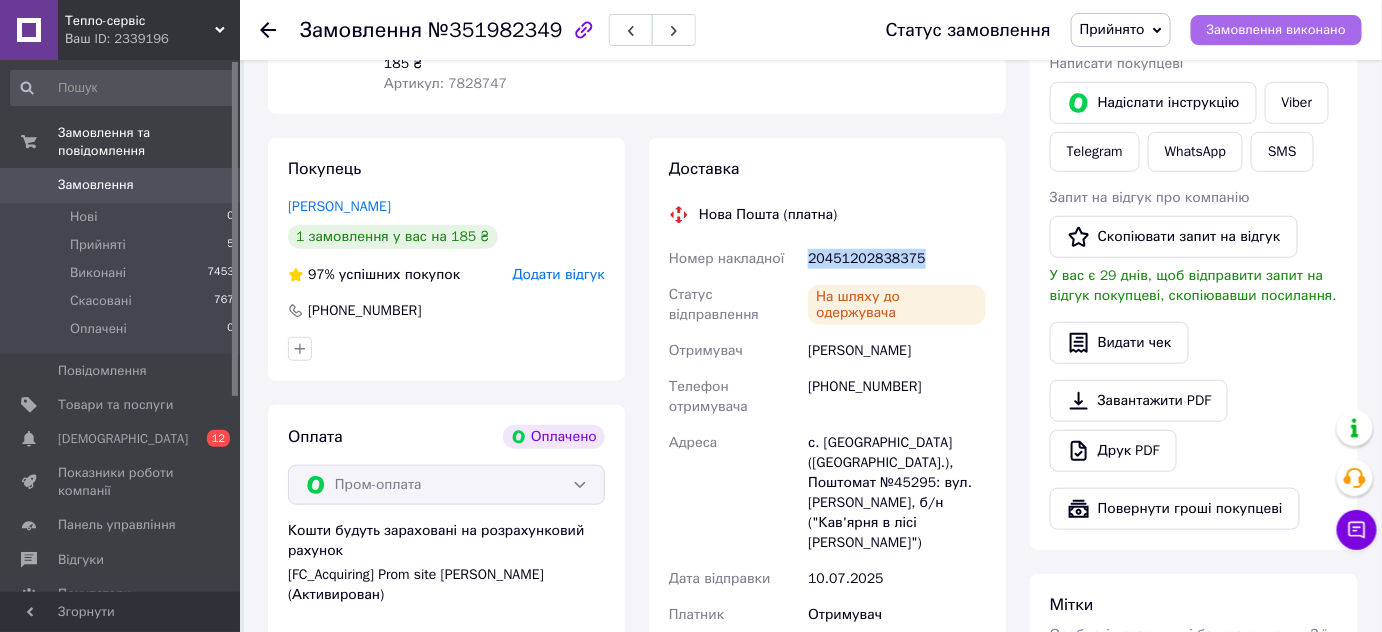 click on "Замовлення виконано" at bounding box center (1276, 30) 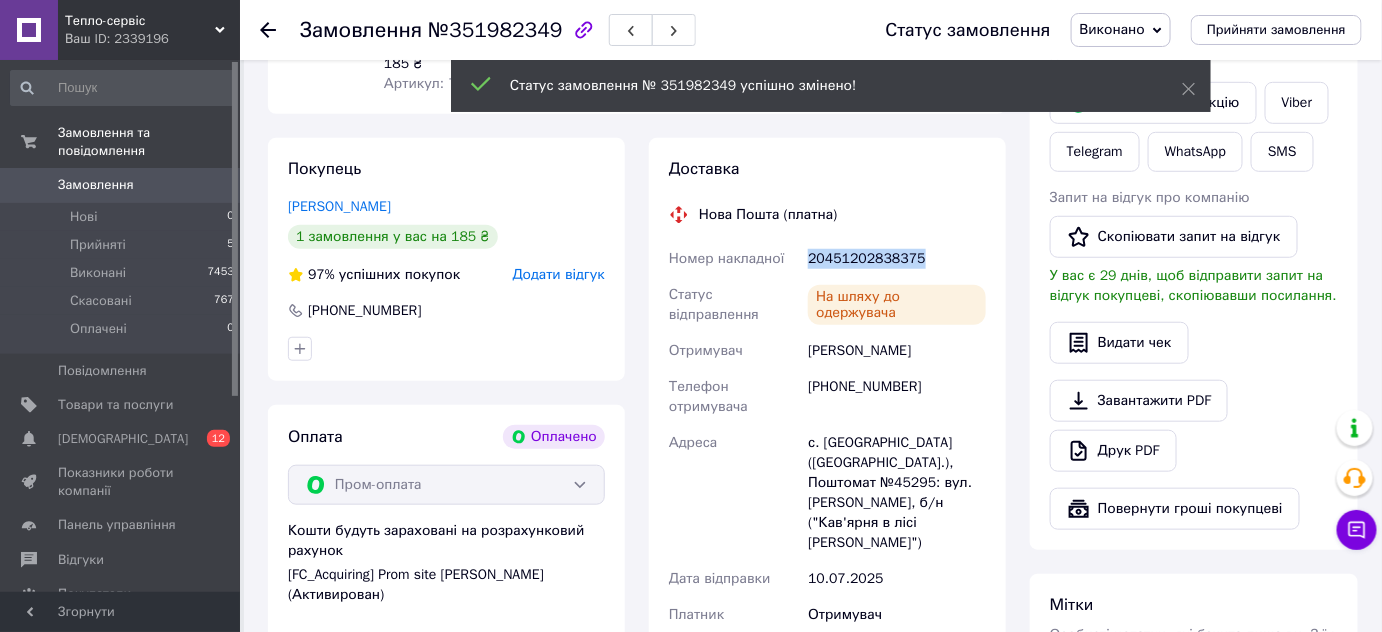 scroll, scrollTop: 12, scrollLeft: 0, axis: vertical 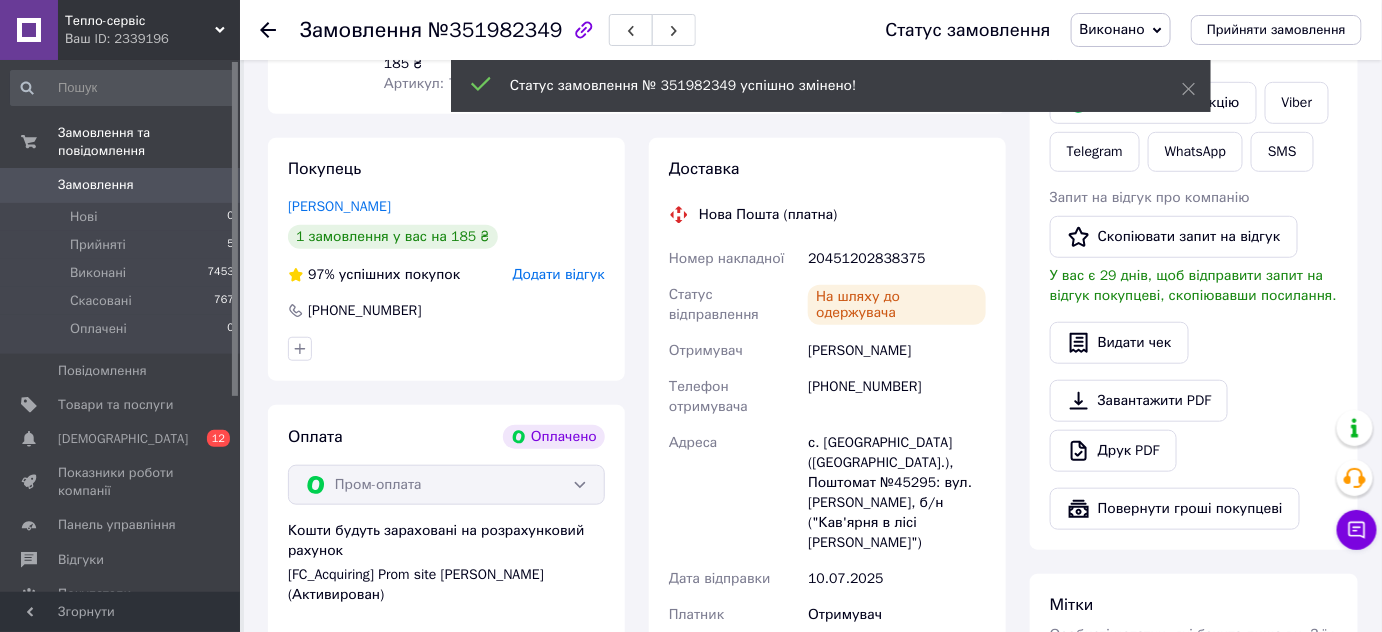 click on "Прийняті" at bounding box center (98, 245) 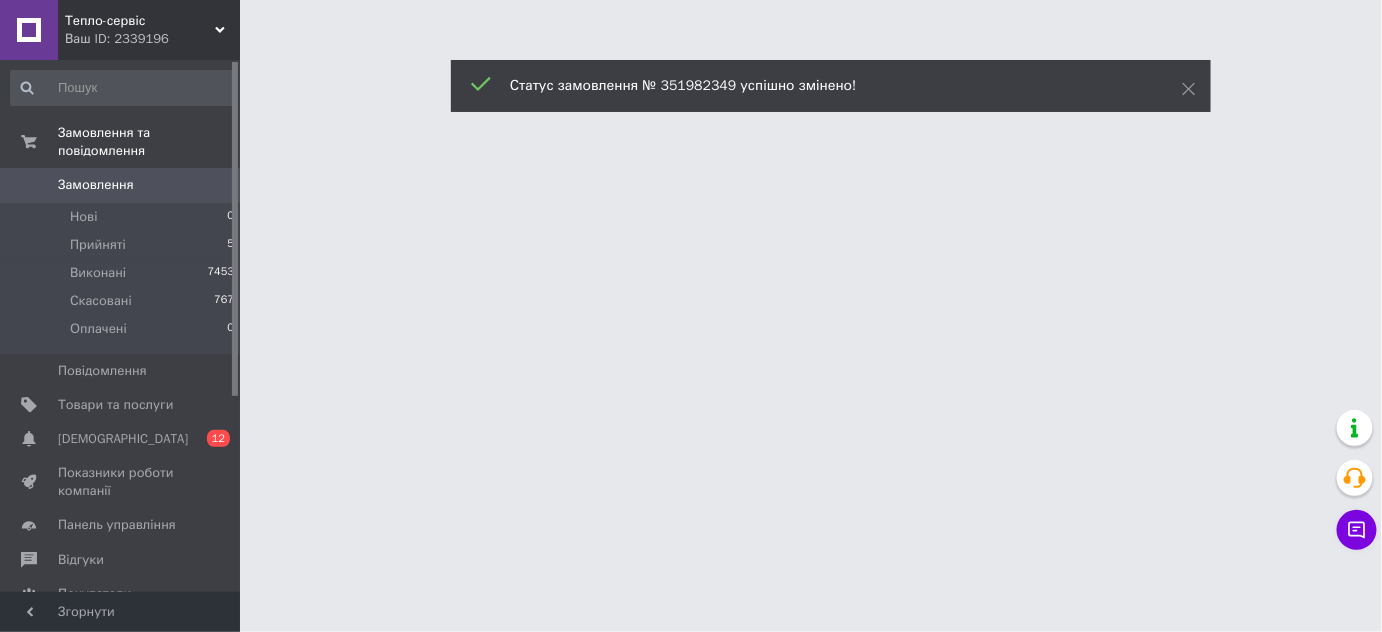 scroll, scrollTop: 0, scrollLeft: 0, axis: both 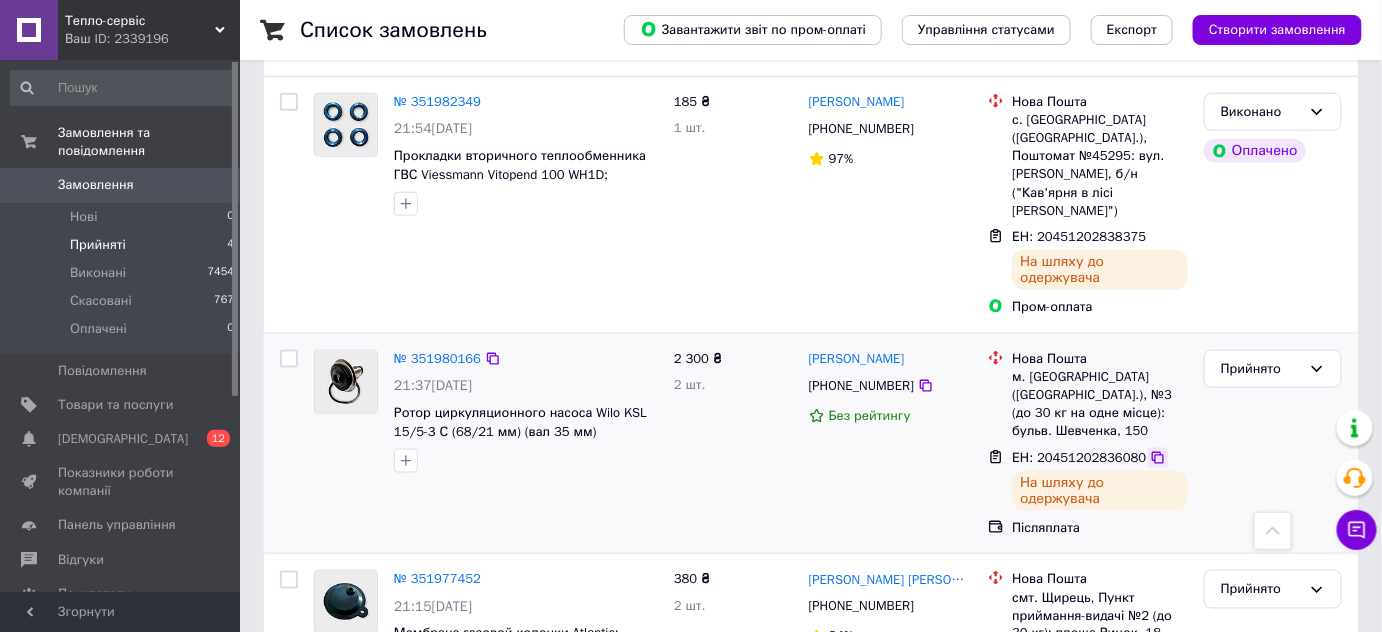 click 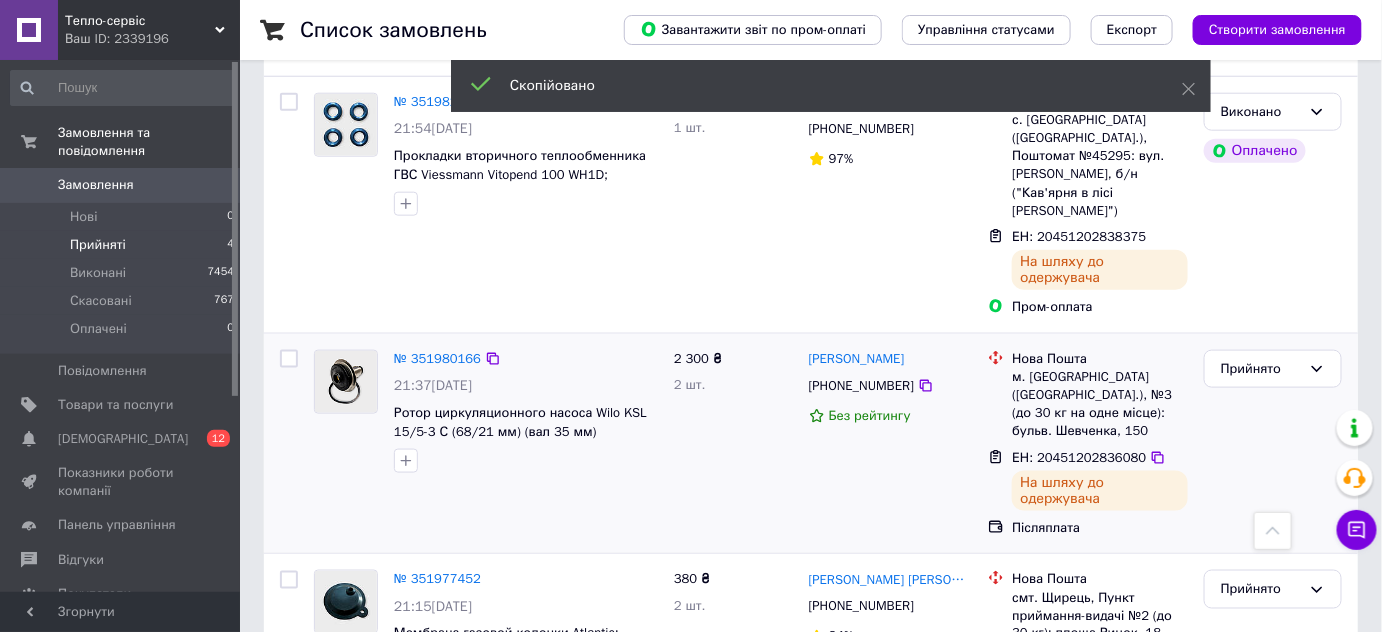 click on "[PHONE_NUMBER]" at bounding box center (861, 385) 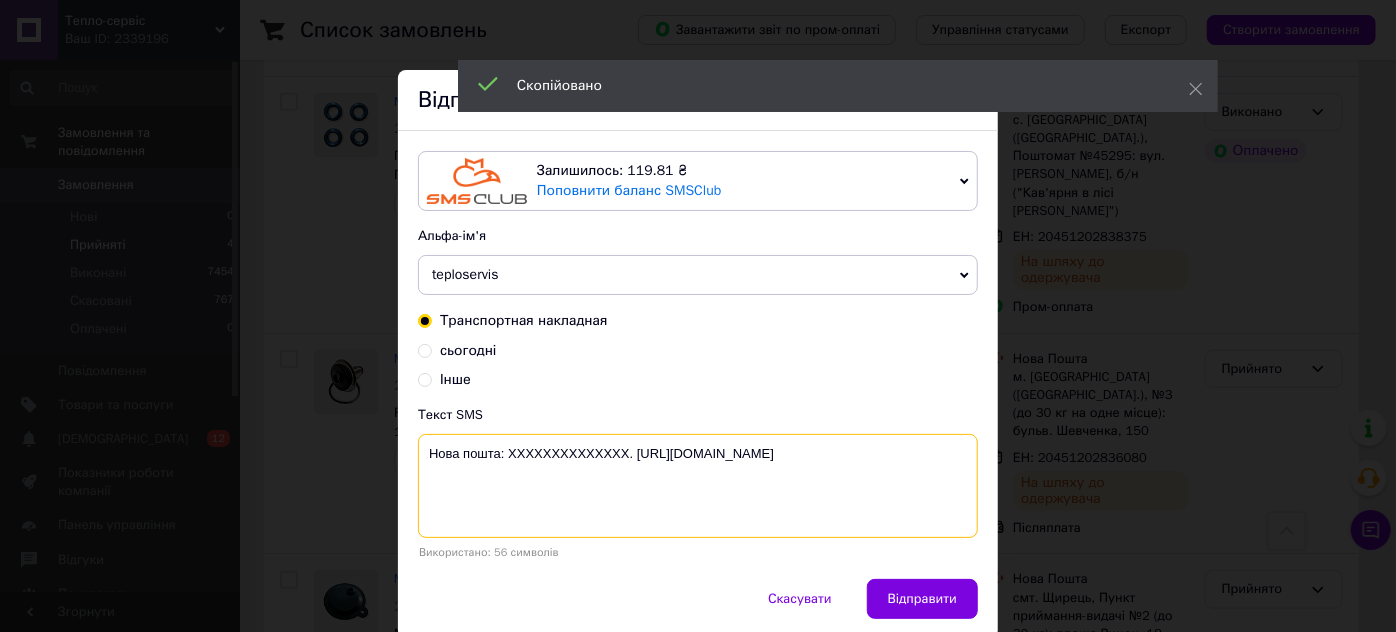 click on "Нова пошта: XXXXXXXXXXXXXX. https://teplo-servis.com.ua/" at bounding box center [698, 486] 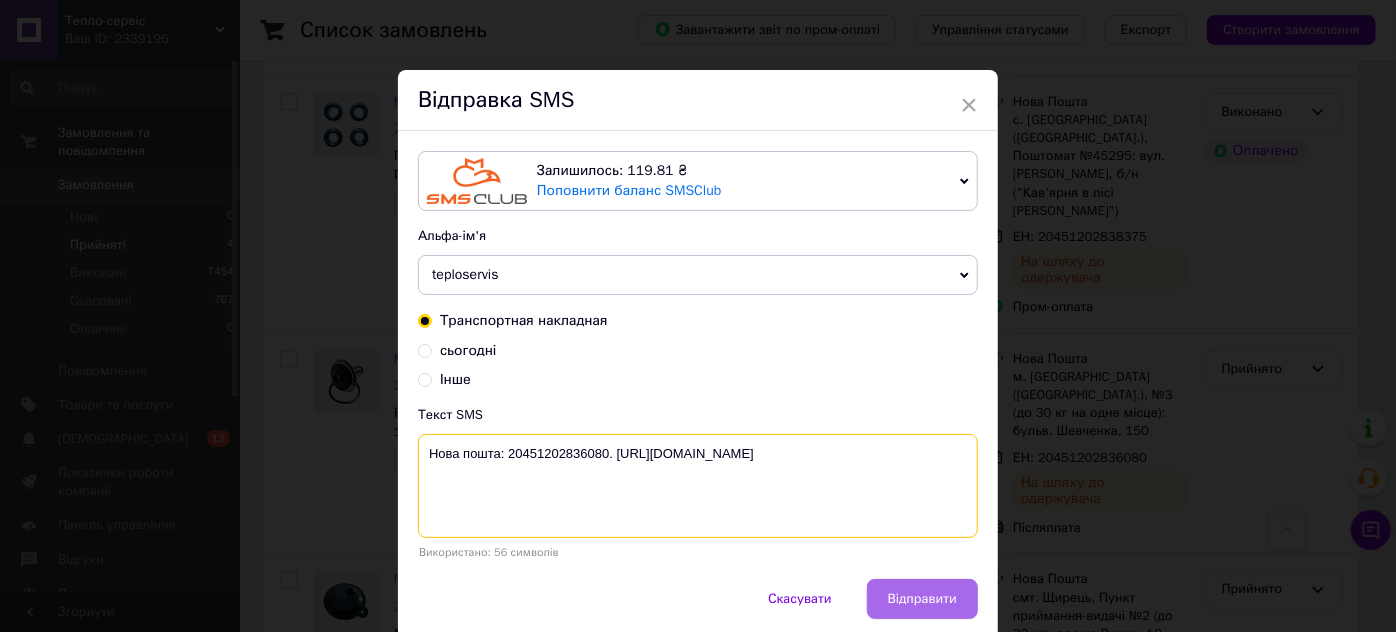 type on "Нова пошта: 20451202836080. https://teplo-servis.com.ua/" 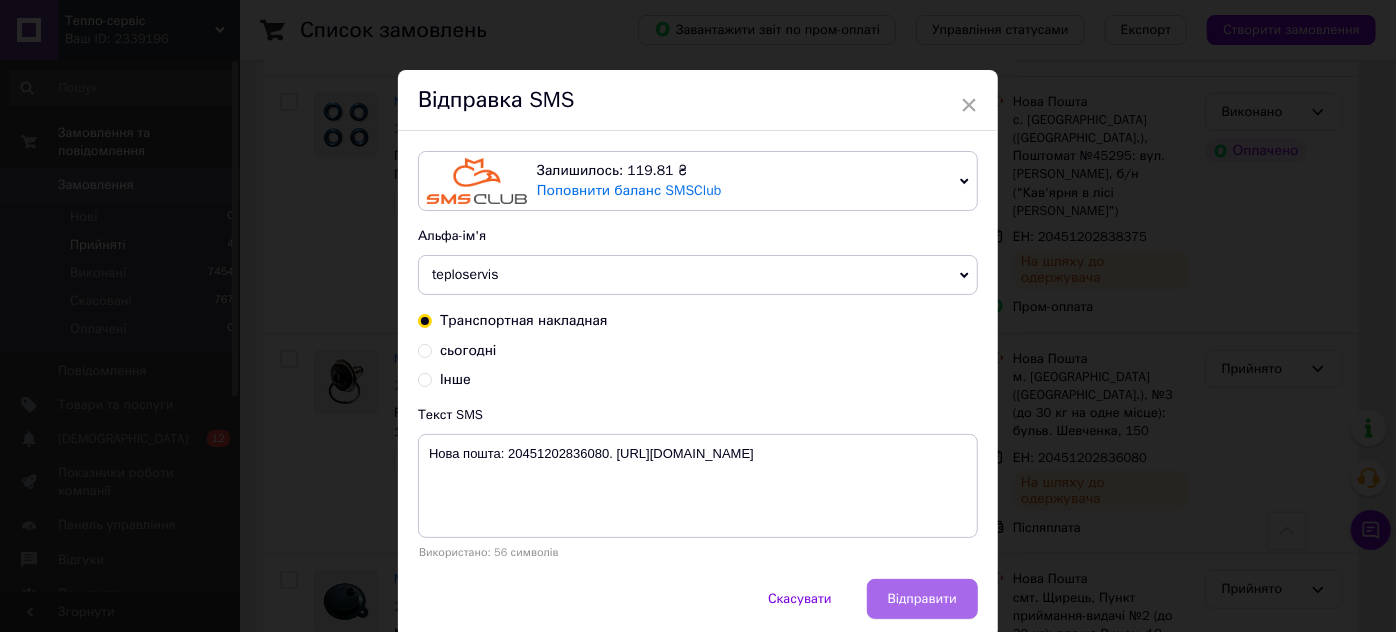 click on "Відправити" at bounding box center [922, 599] 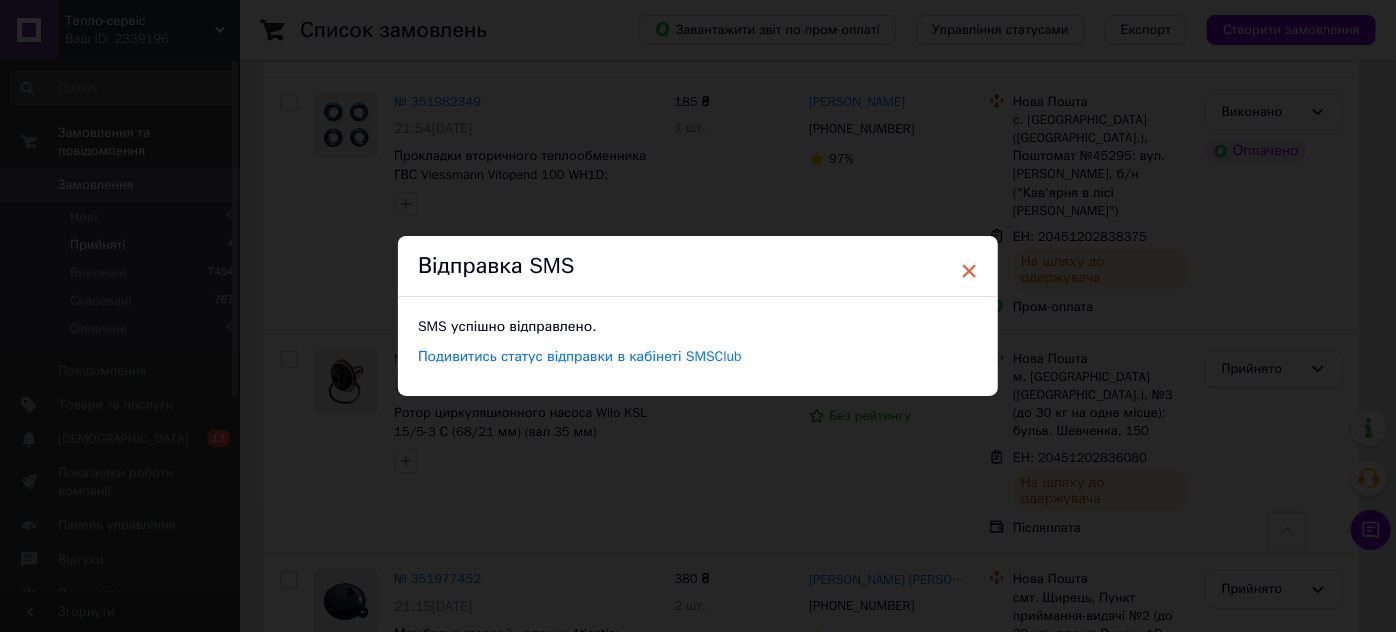 click on "×" at bounding box center (969, 271) 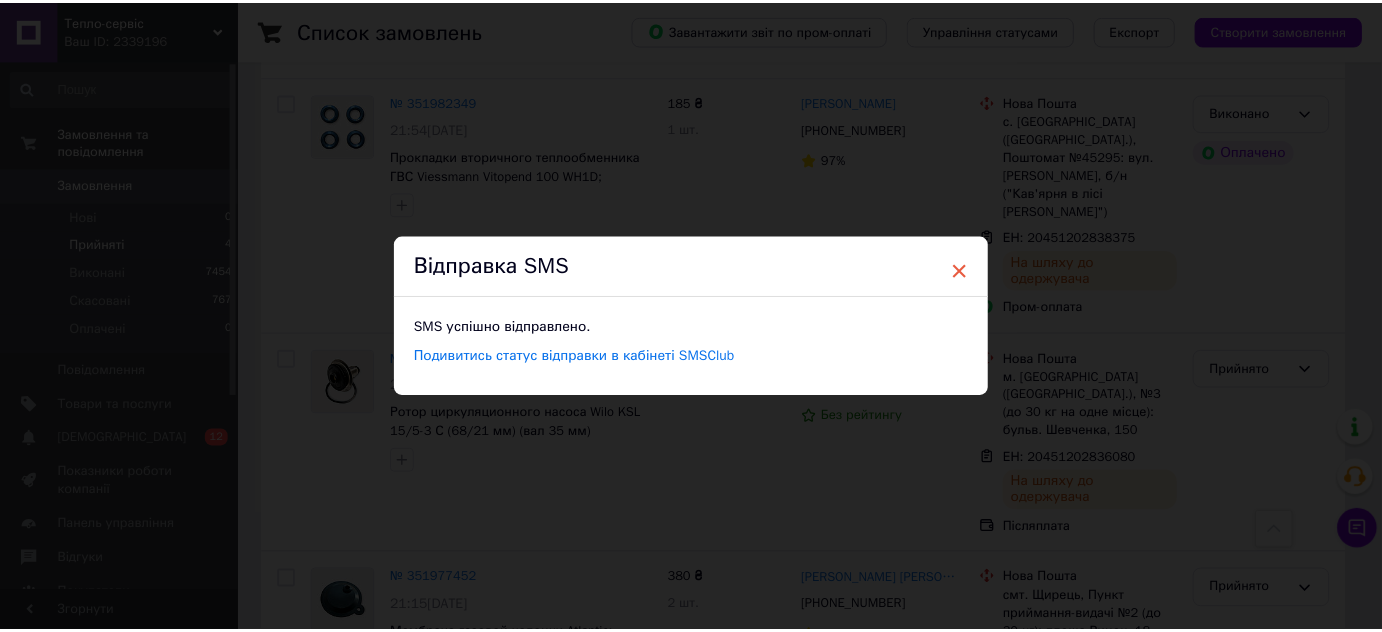 scroll, scrollTop: 628, scrollLeft: 0, axis: vertical 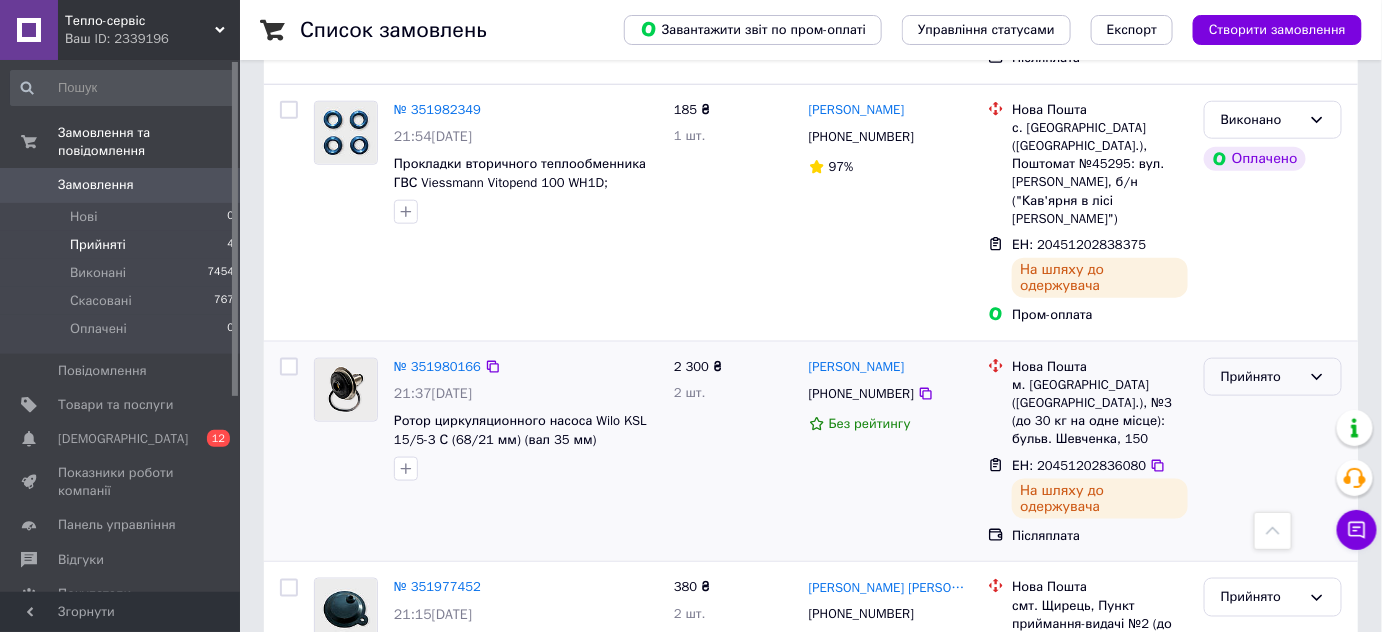 click on "Прийнято" at bounding box center [1261, 377] 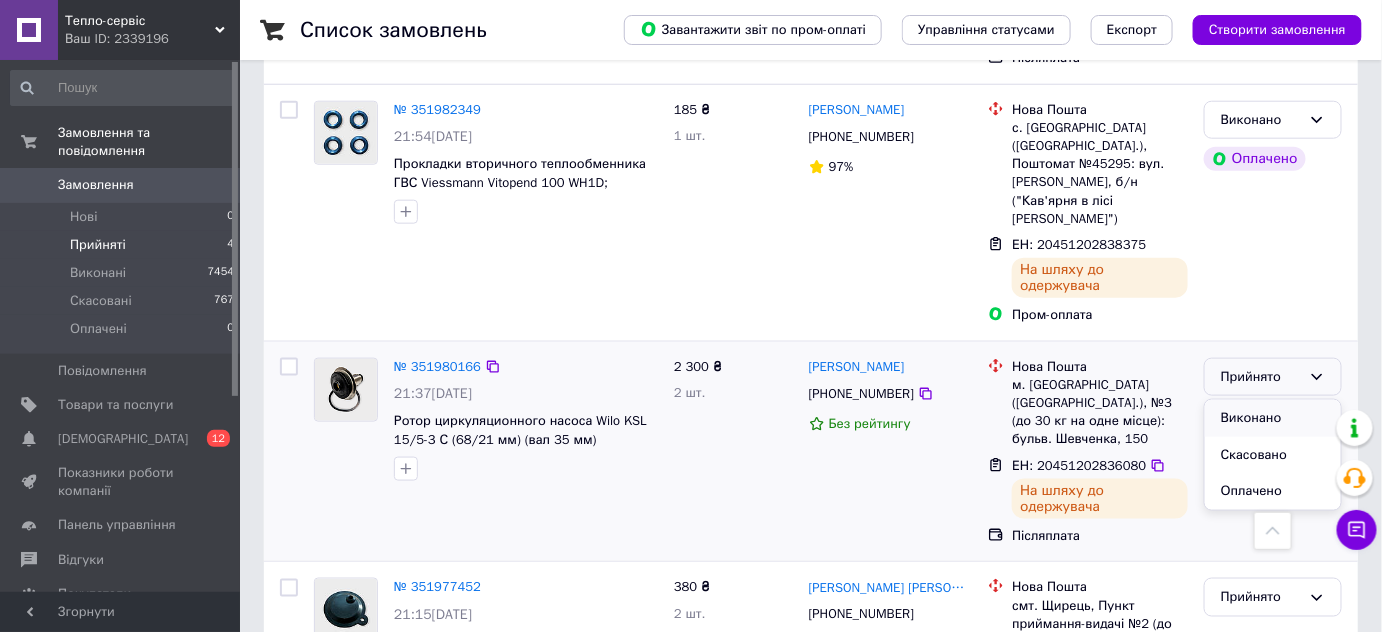 click on "Виконано" at bounding box center (1273, 418) 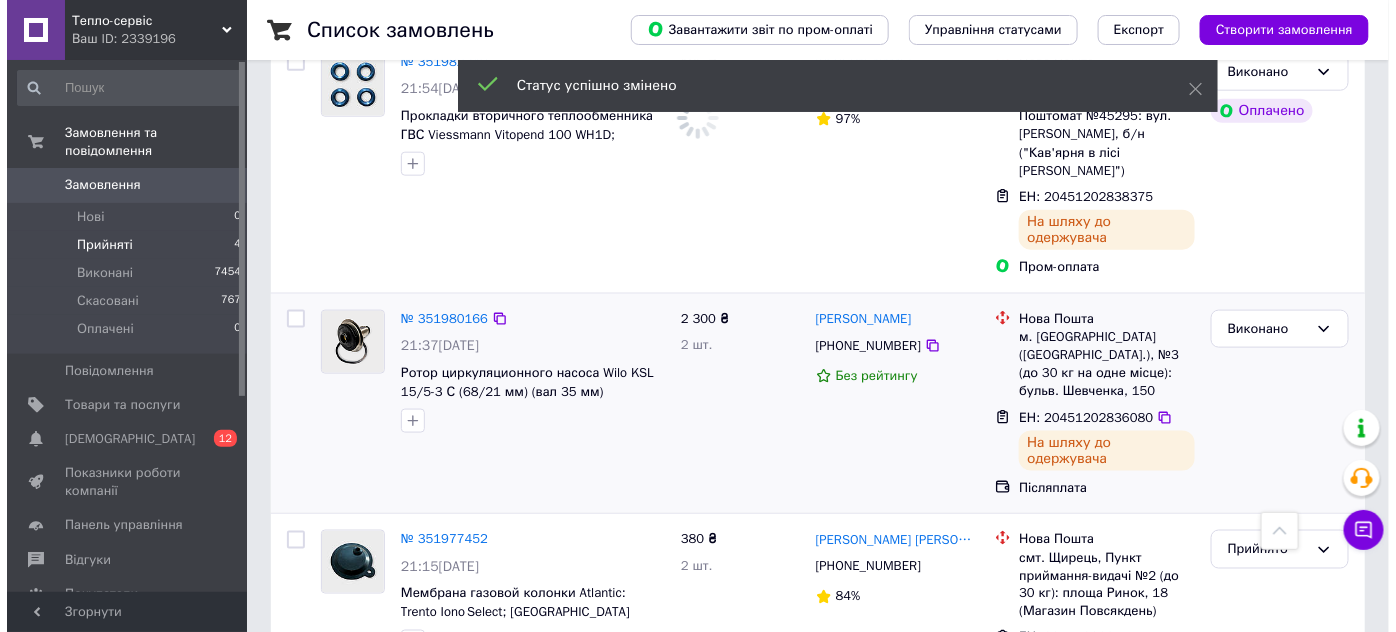 scroll, scrollTop: 492, scrollLeft: 0, axis: vertical 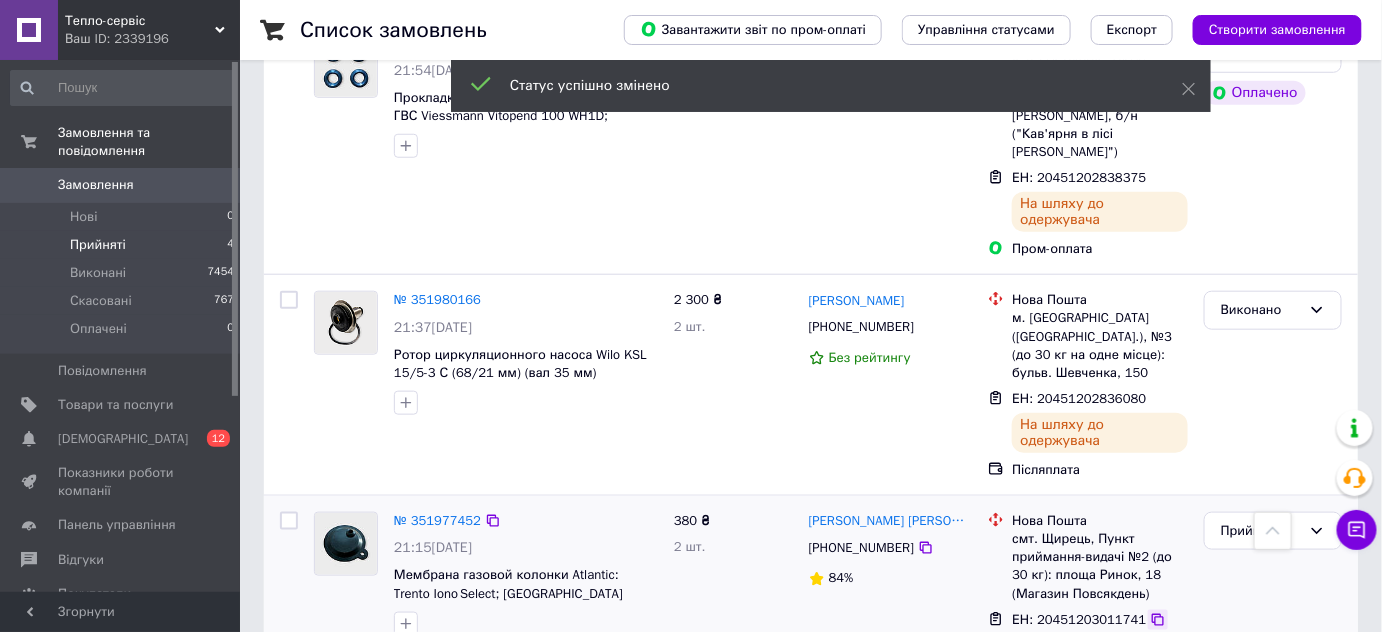 click 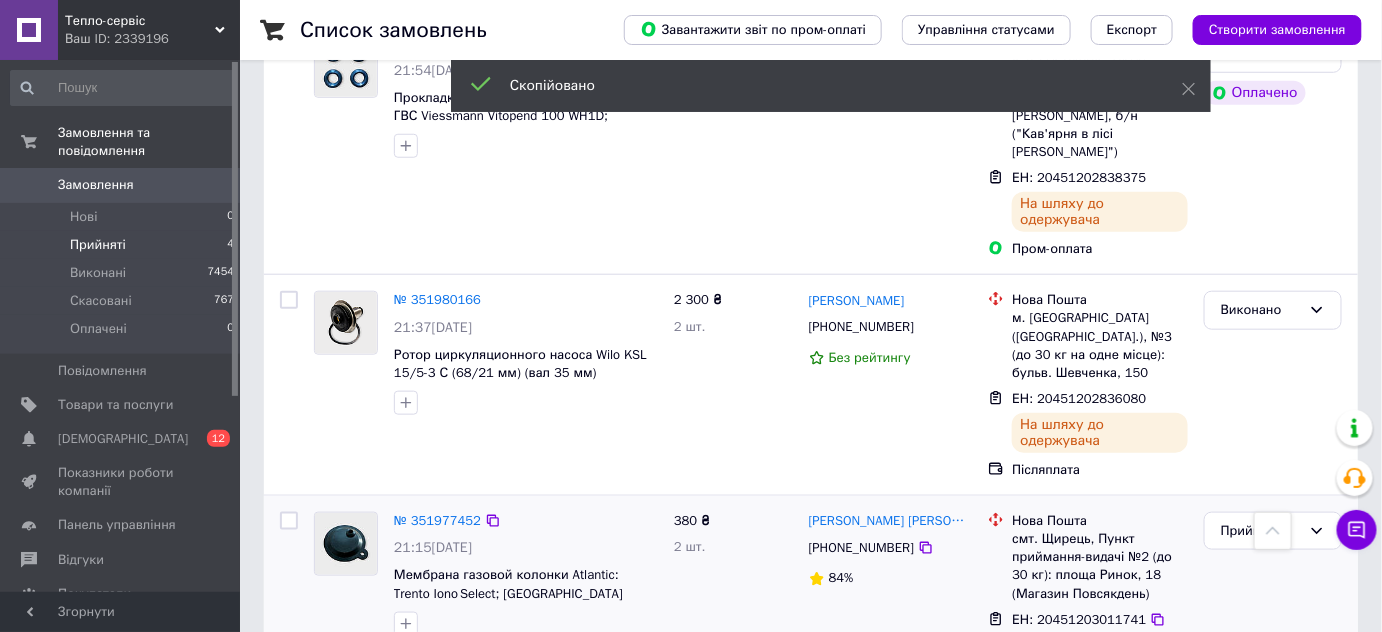 click on "[PHONE_NUMBER]" at bounding box center (861, 547) 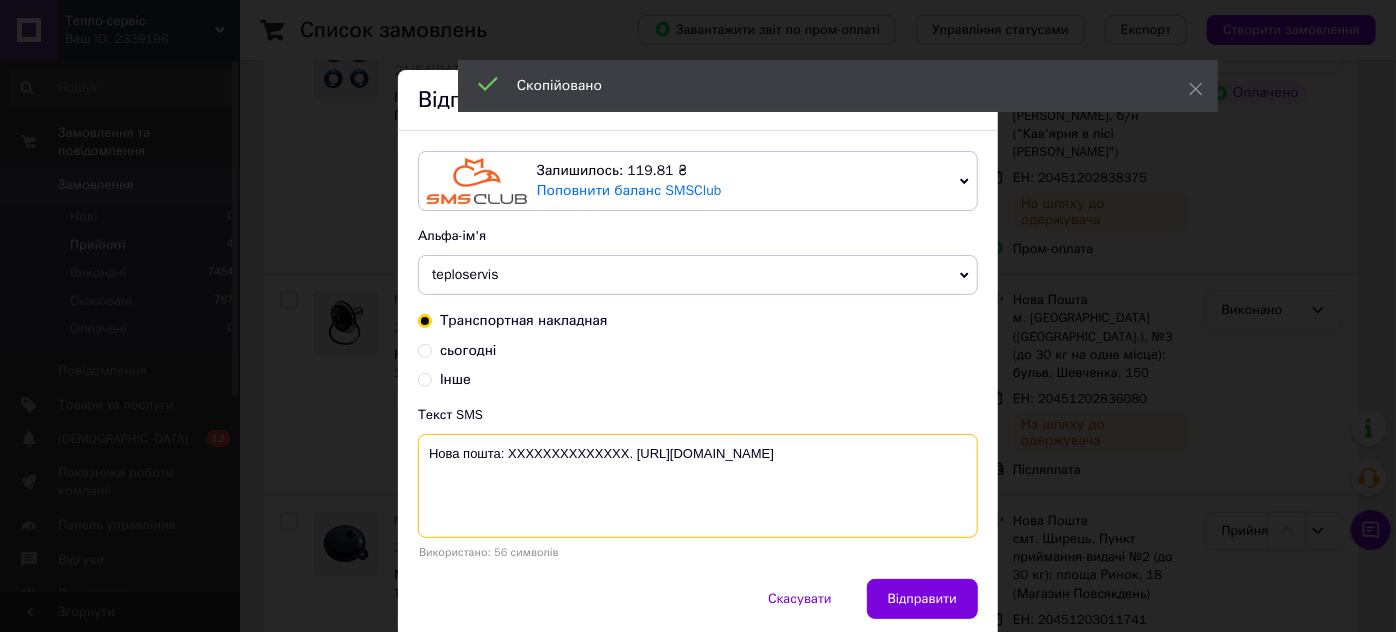 click on "Нова пошта: XXXXXXXXXXXXXX. https://teplo-servis.com.ua/" at bounding box center (698, 486) 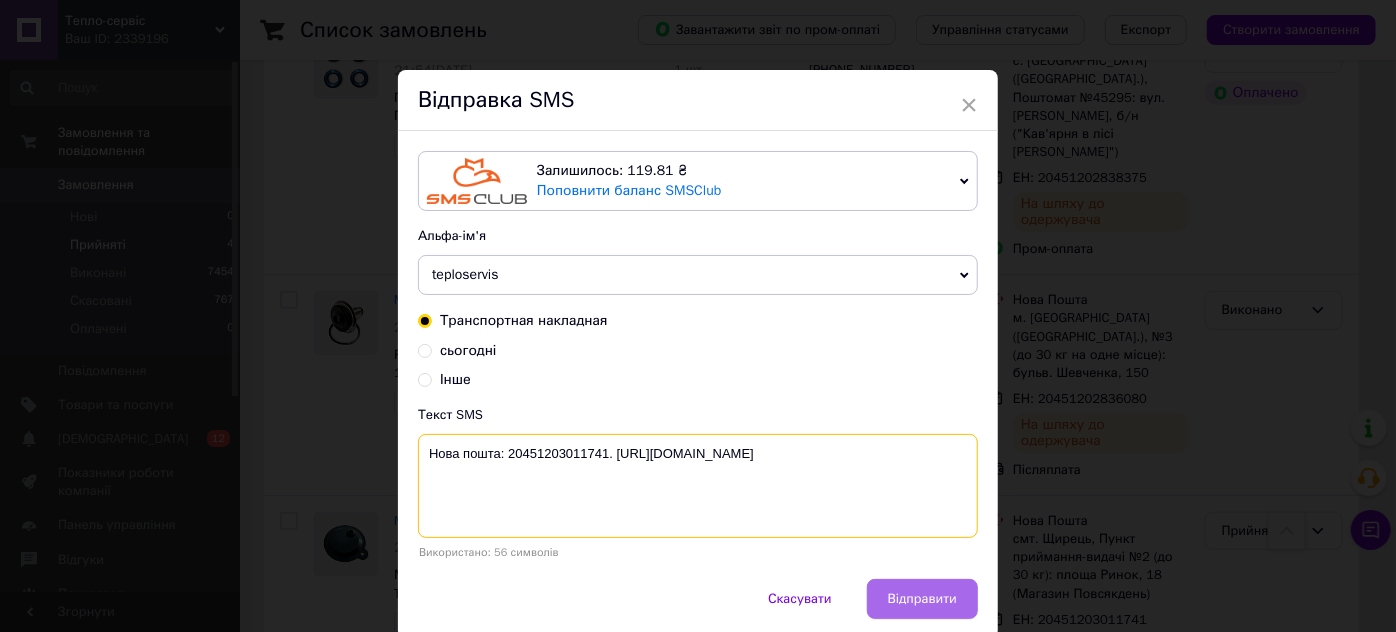 type on "Нова пошта: 20451203011741. https://teplo-servis.com.ua/" 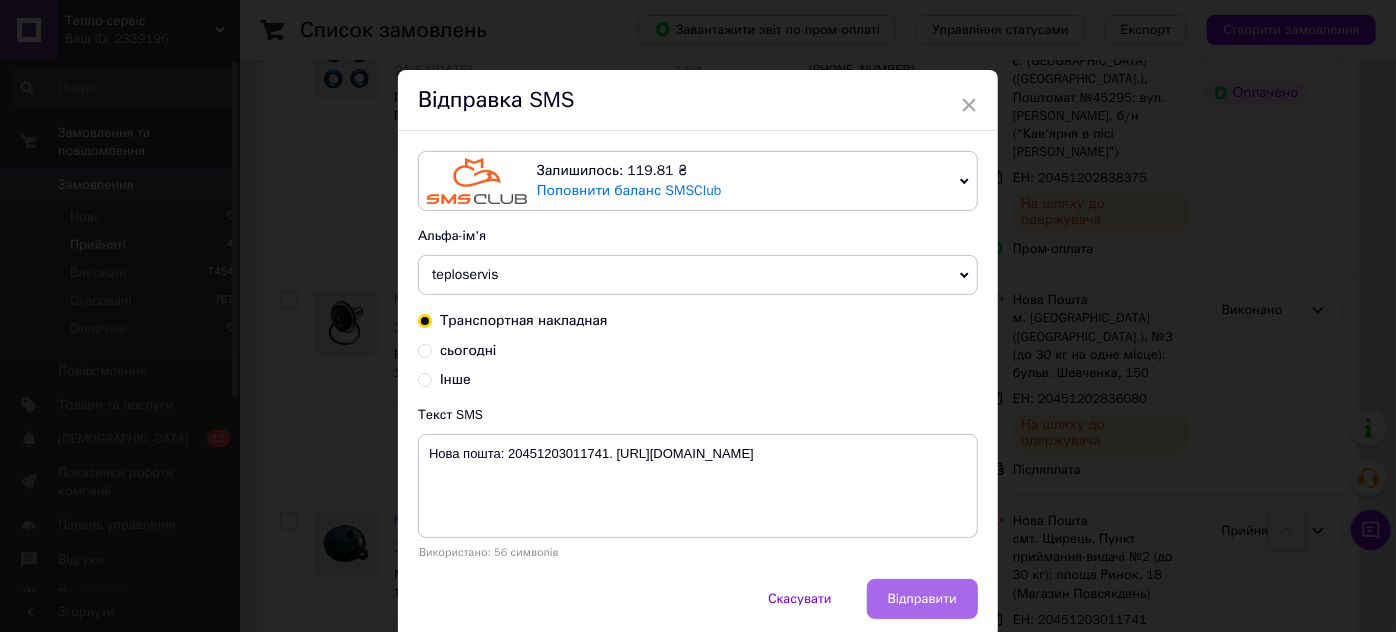 click on "Відправити" at bounding box center (922, 599) 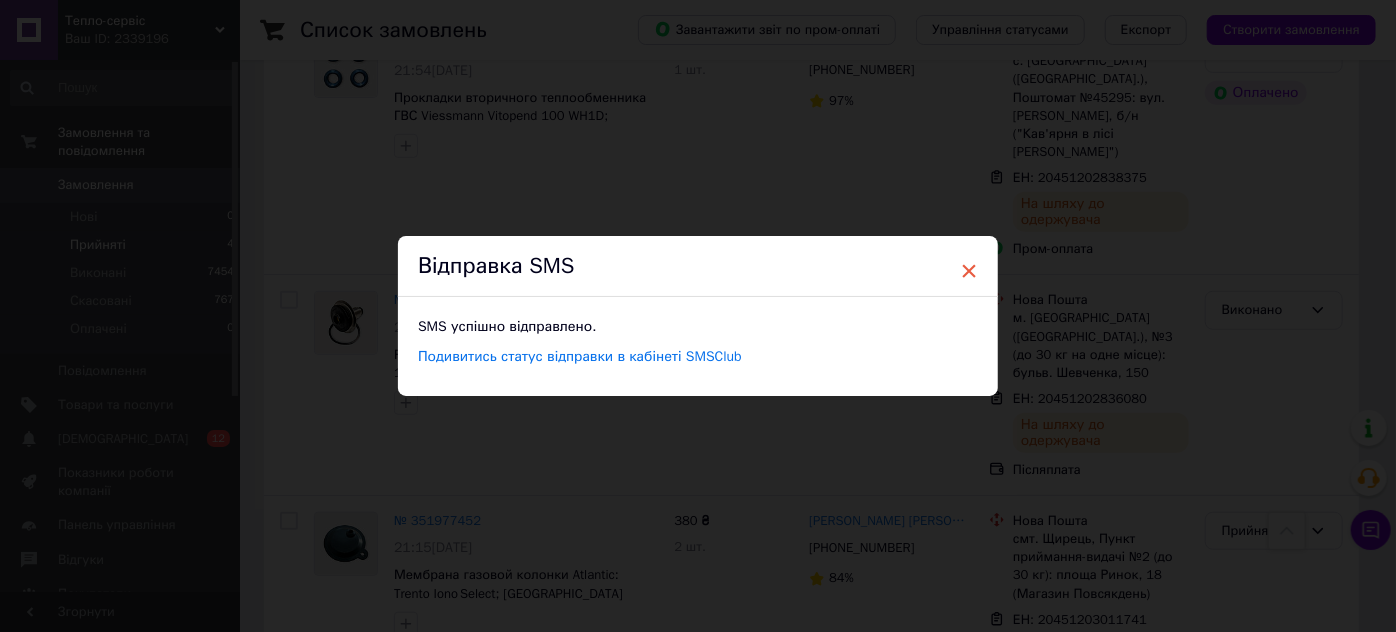 click on "×" at bounding box center [969, 271] 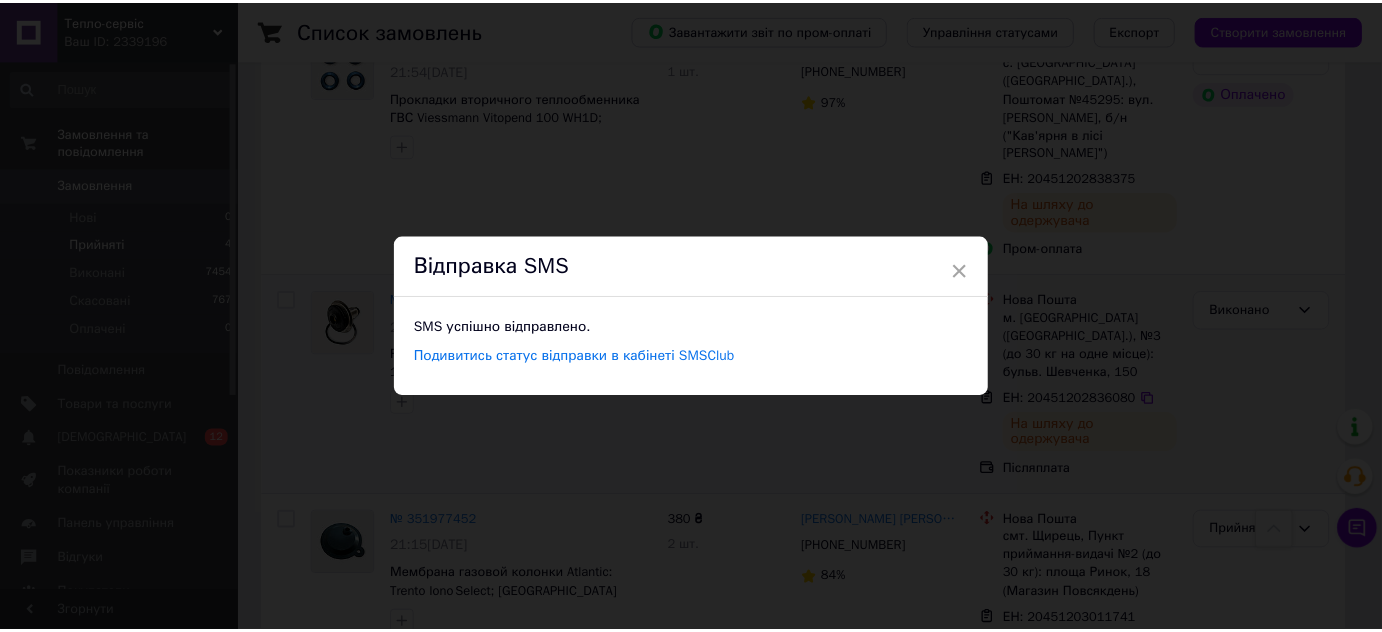 scroll, scrollTop: 460, scrollLeft: 0, axis: vertical 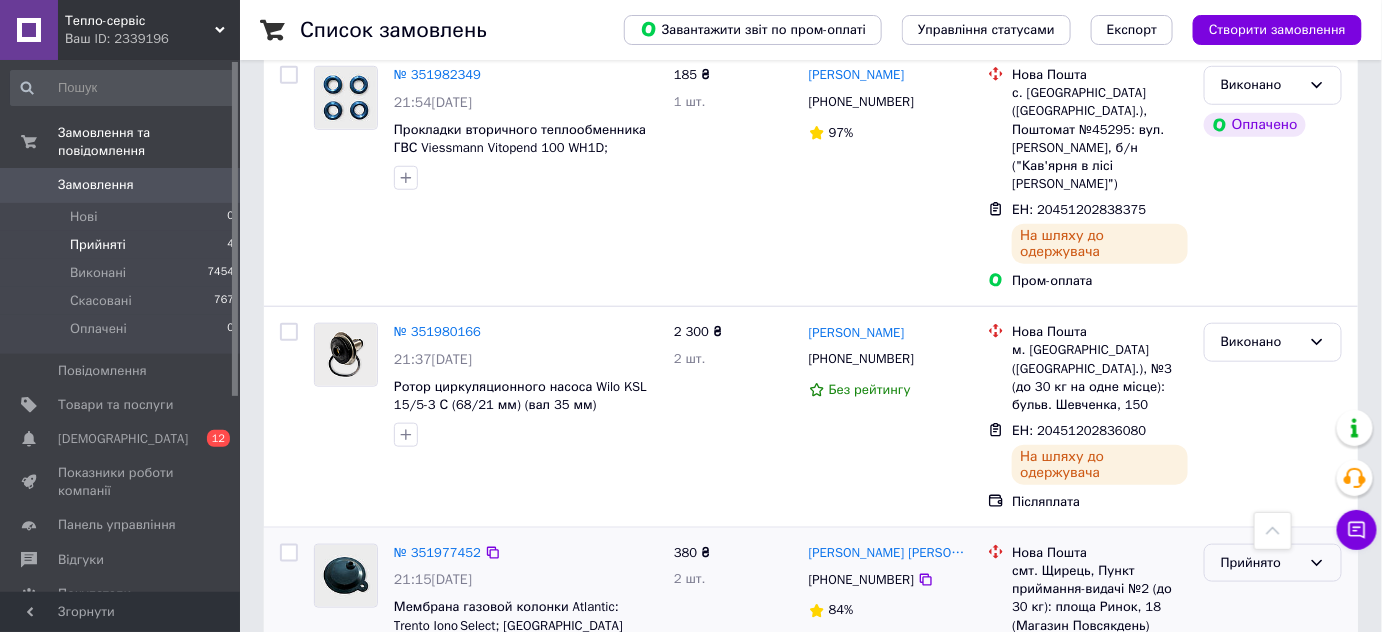 click on "Прийнято" at bounding box center (1261, 563) 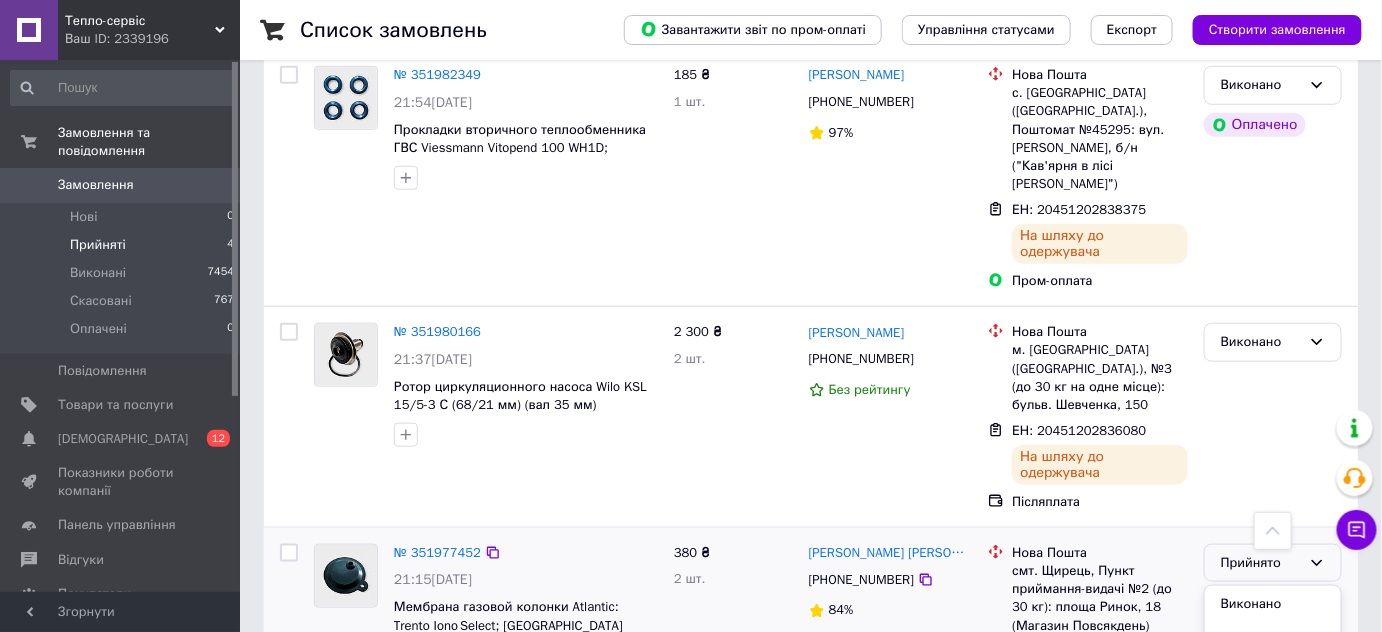 click on "Виконано" at bounding box center [1273, 604] 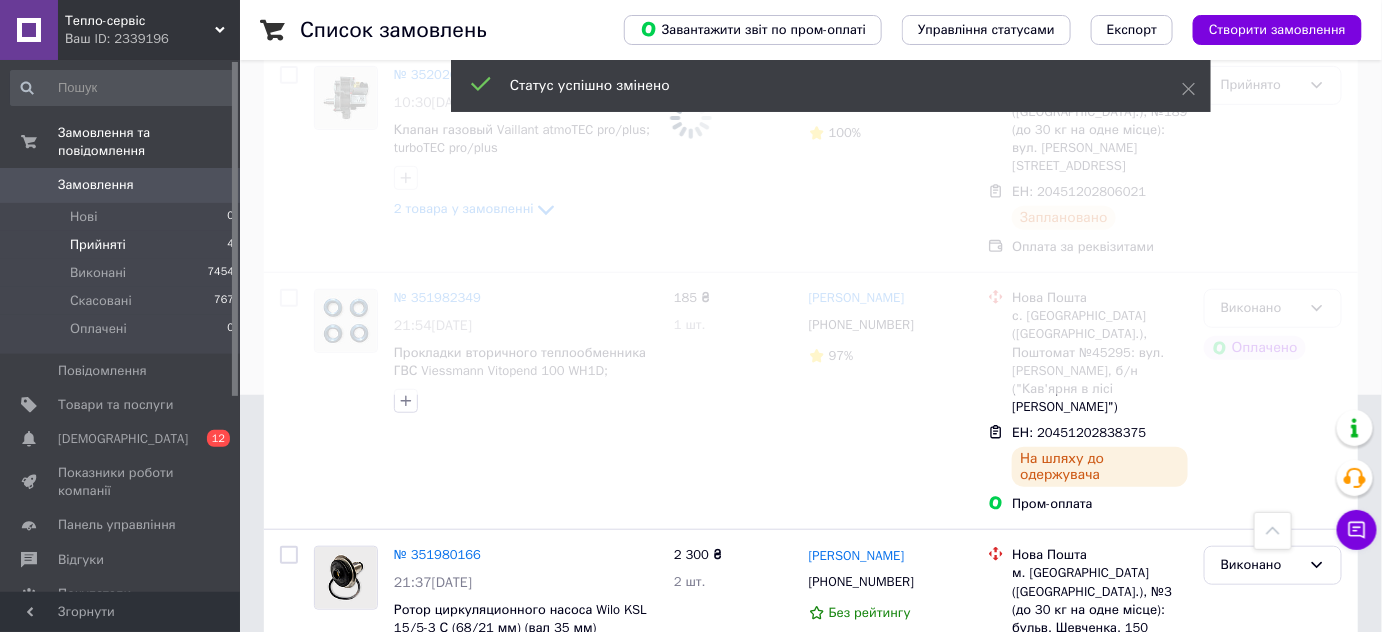 scroll, scrollTop: 187, scrollLeft: 0, axis: vertical 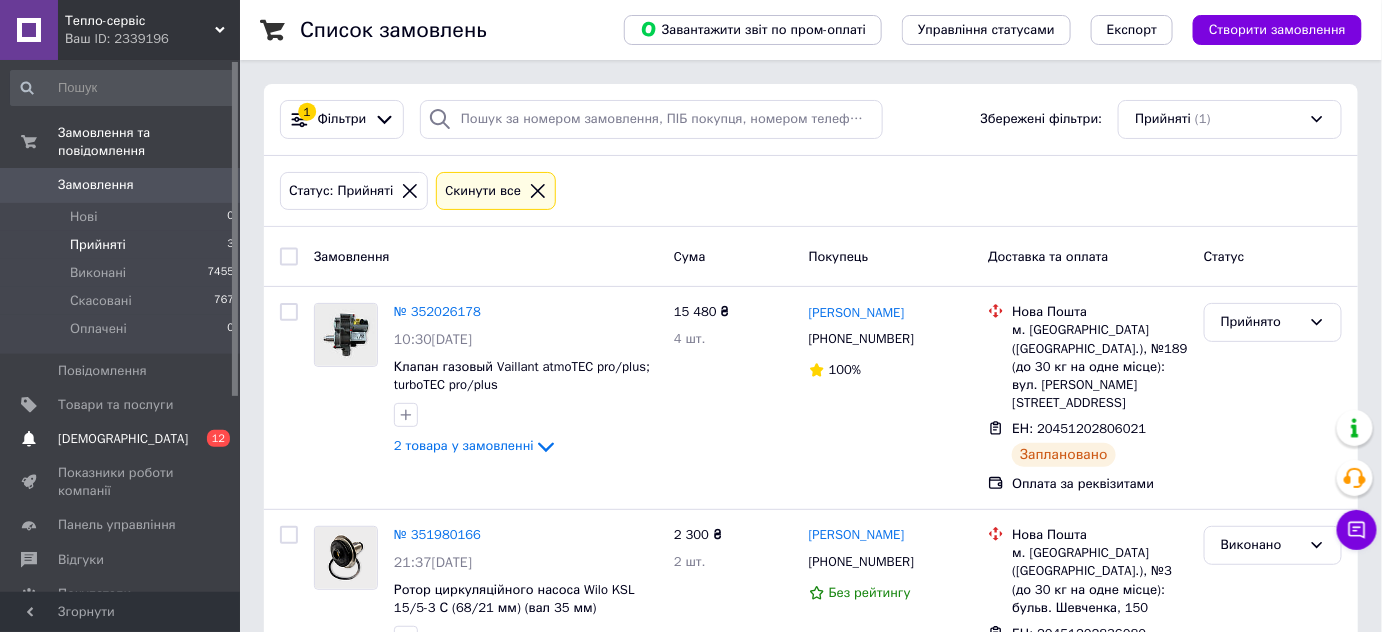 click on "[DEMOGRAPHIC_DATA]" at bounding box center [123, 439] 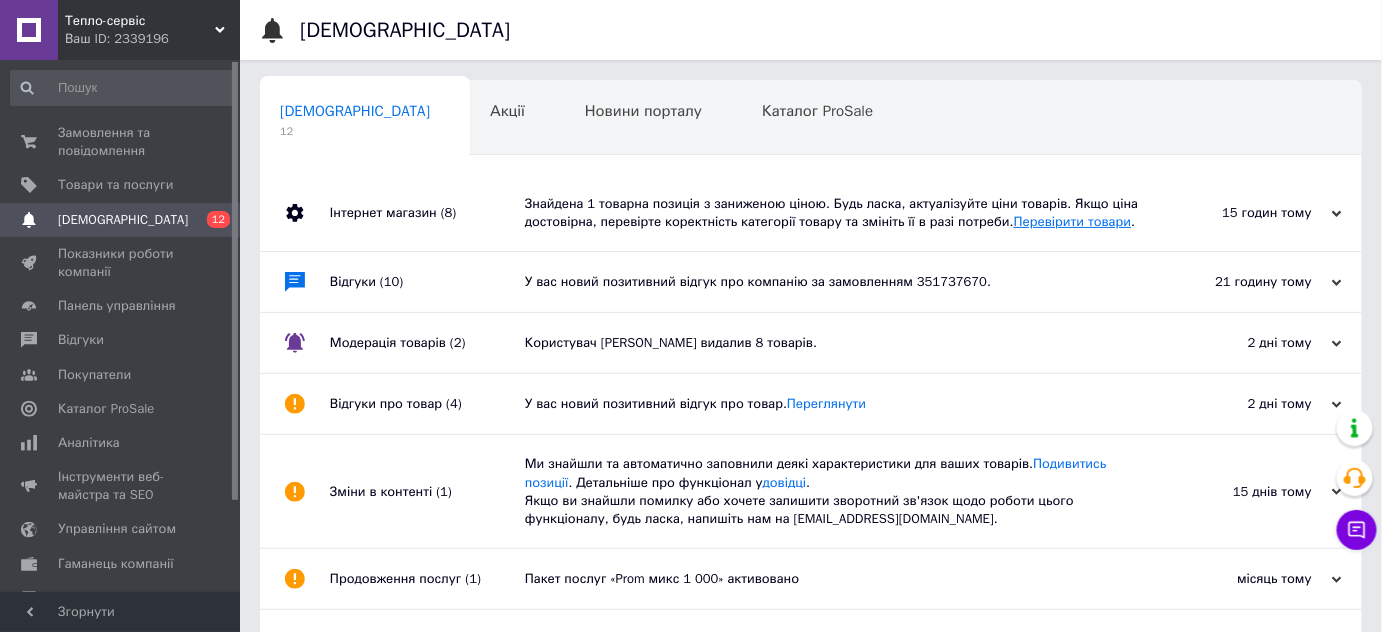 click on "Перевірити товари" at bounding box center (1073, 221) 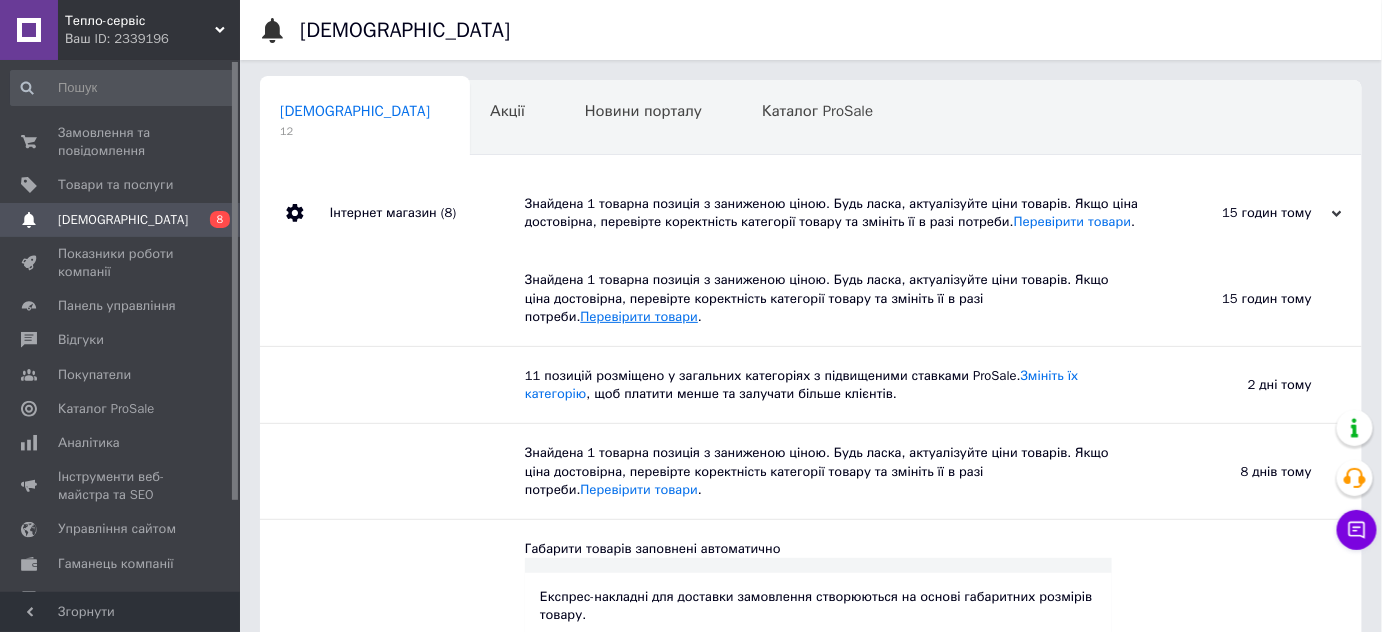 click on "Перевірити товари" at bounding box center (640, 316) 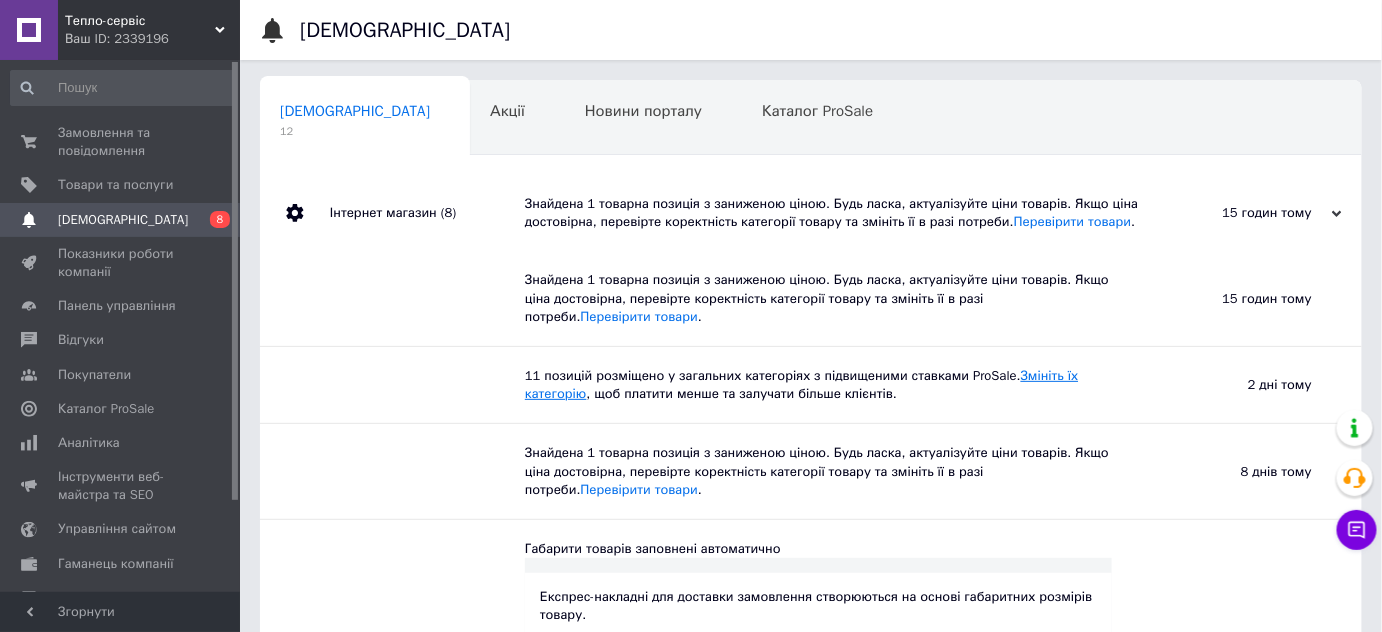 click on "Змініть їх категорію" at bounding box center [801, 384] 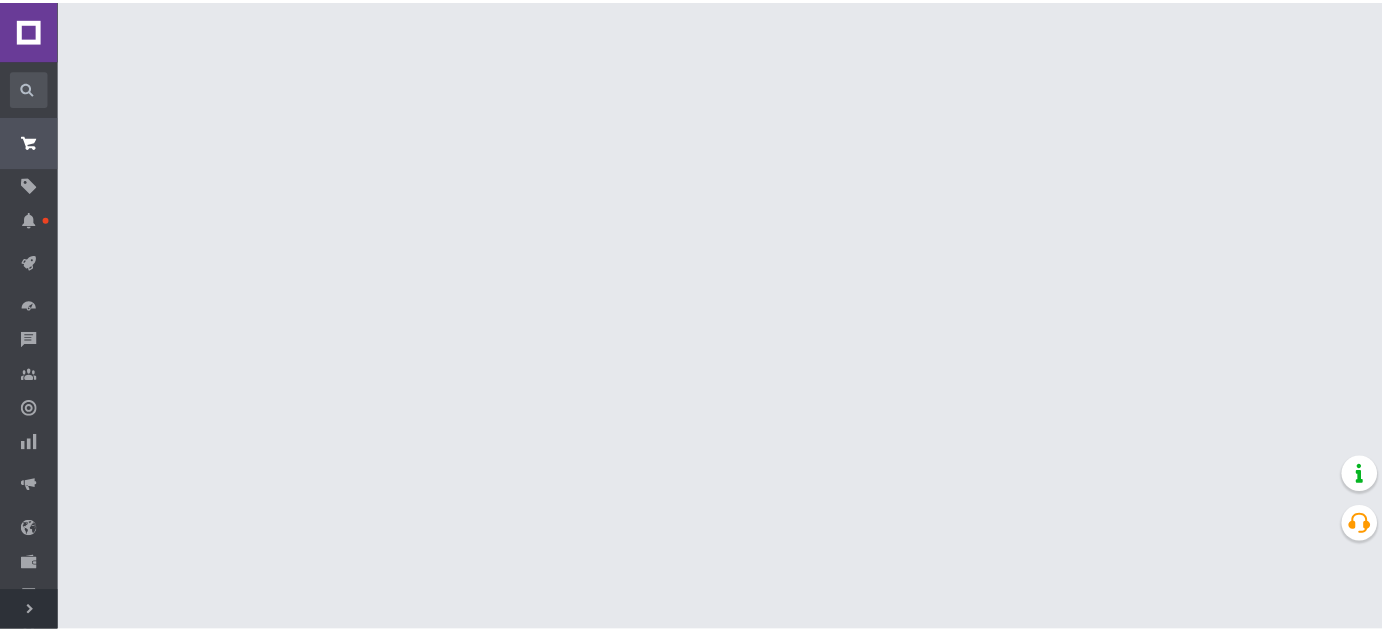 scroll, scrollTop: 0, scrollLeft: 0, axis: both 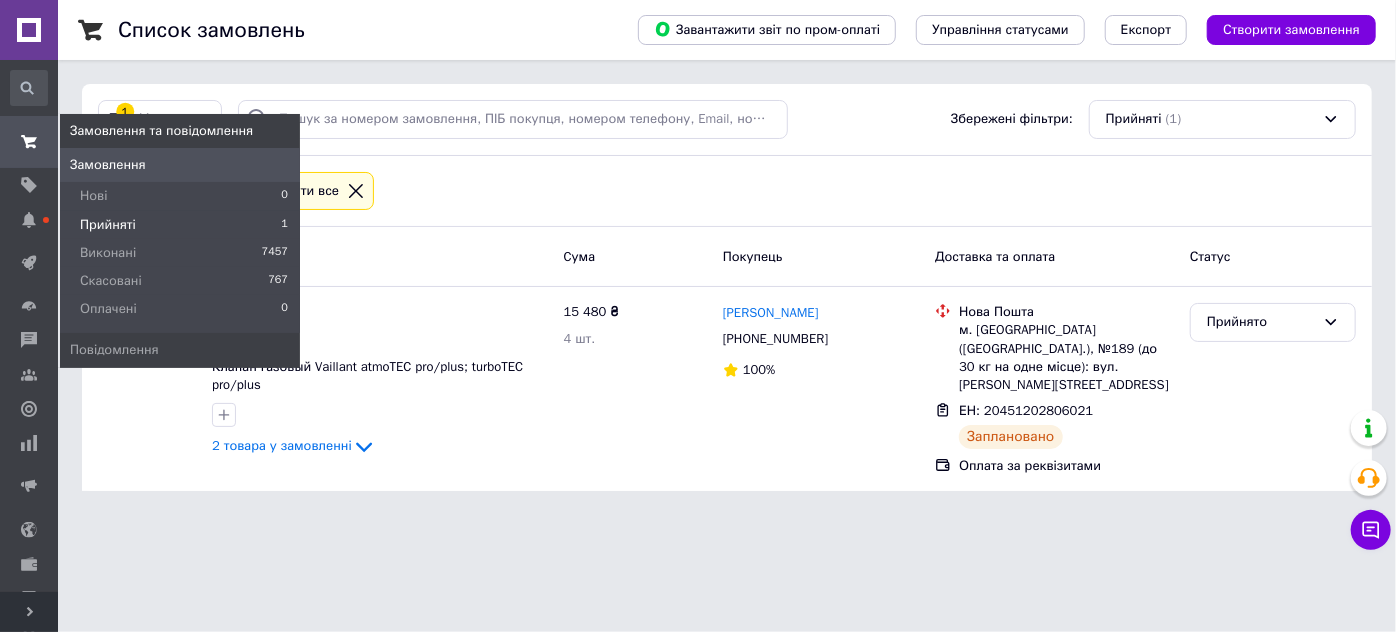 click 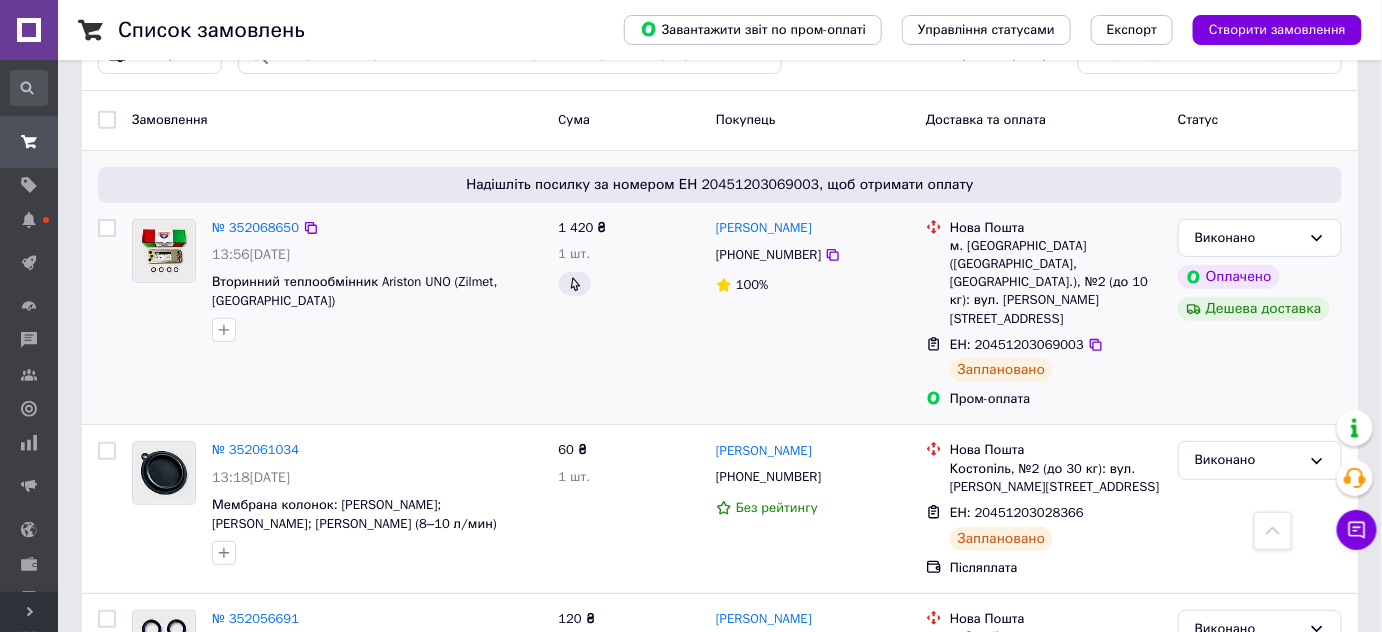 scroll, scrollTop: 0, scrollLeft: 0, axis: both 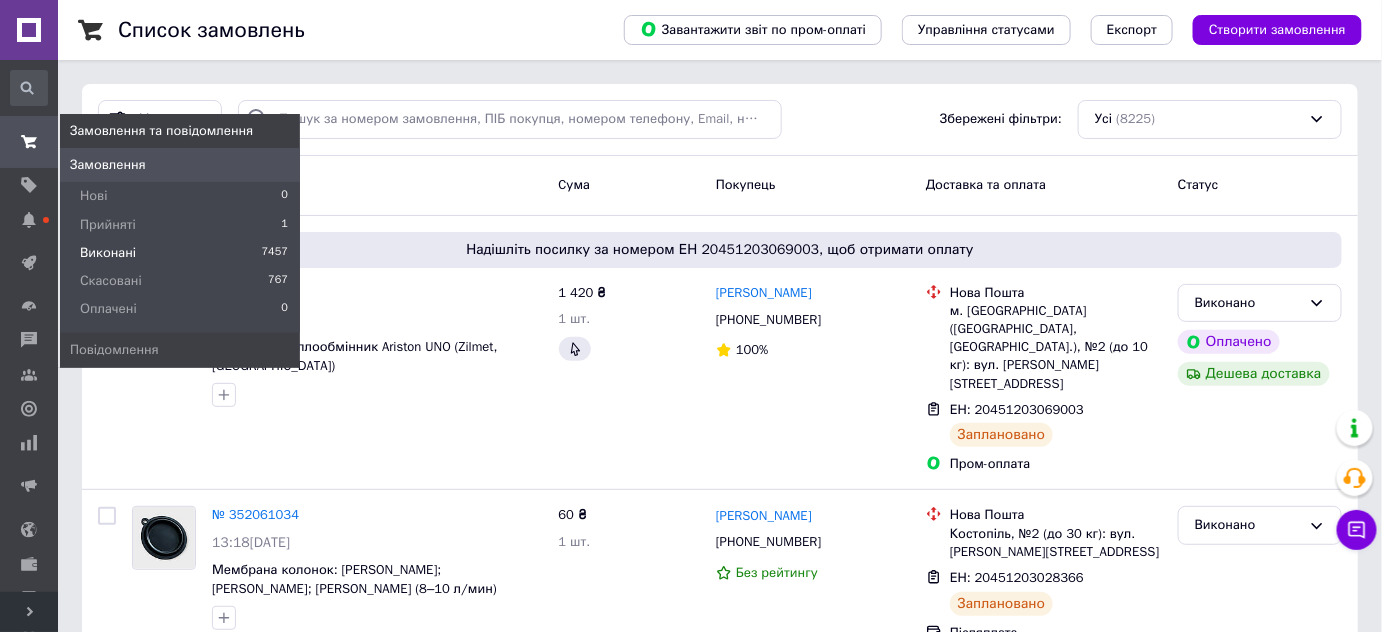 click on "Виконані" at bounding box center [108, 253] 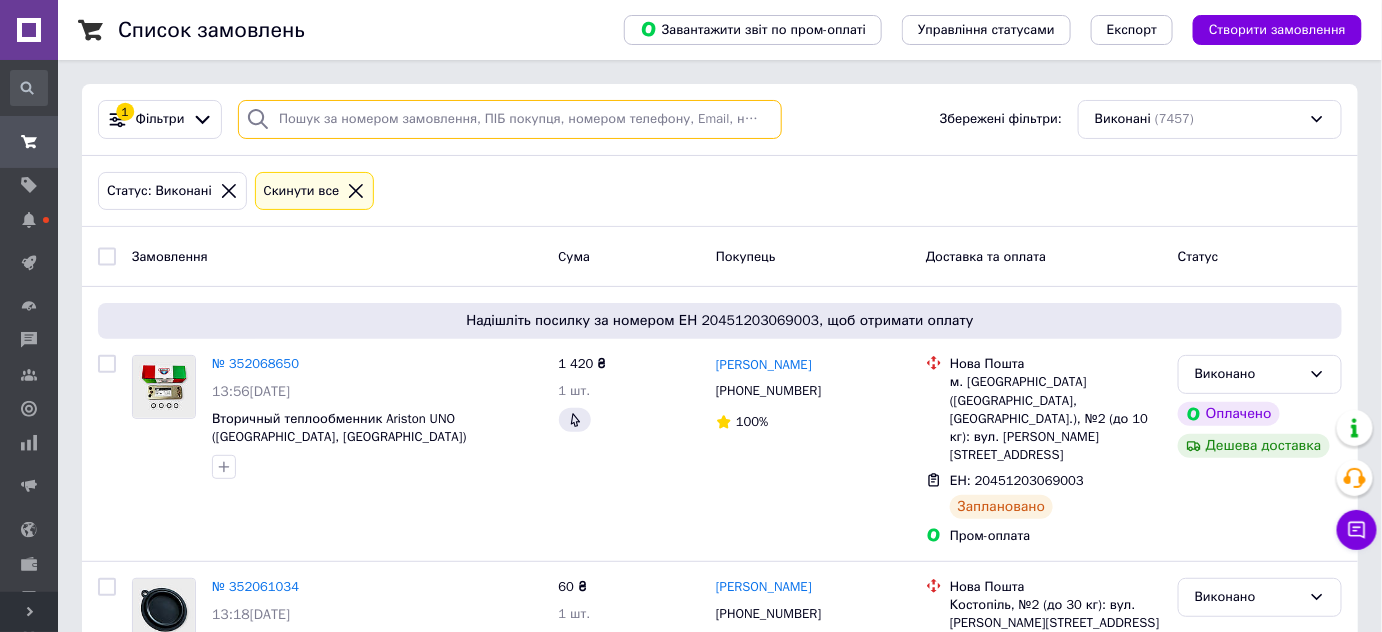 click at bounding box center (510, 119) 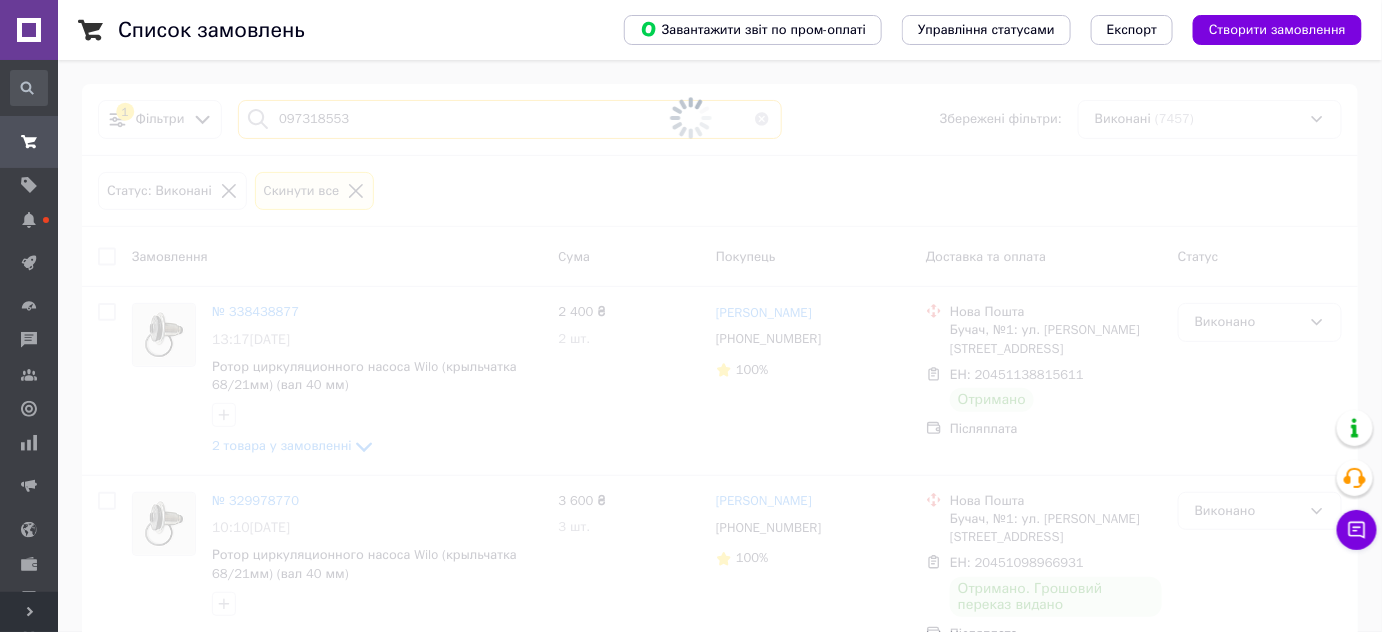 type on "0973185532" 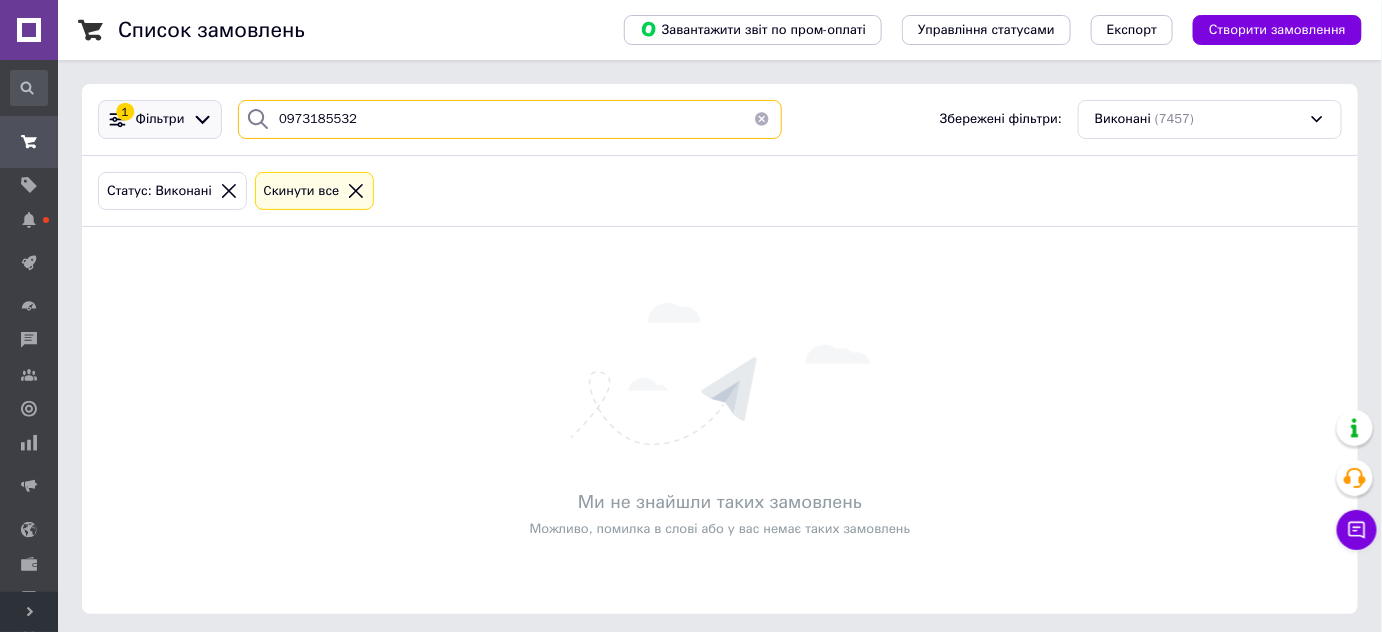 drag, startPoint x: 406, startPoint y: 119, endPoint x: 190, endPoint y: 119, distance: 216 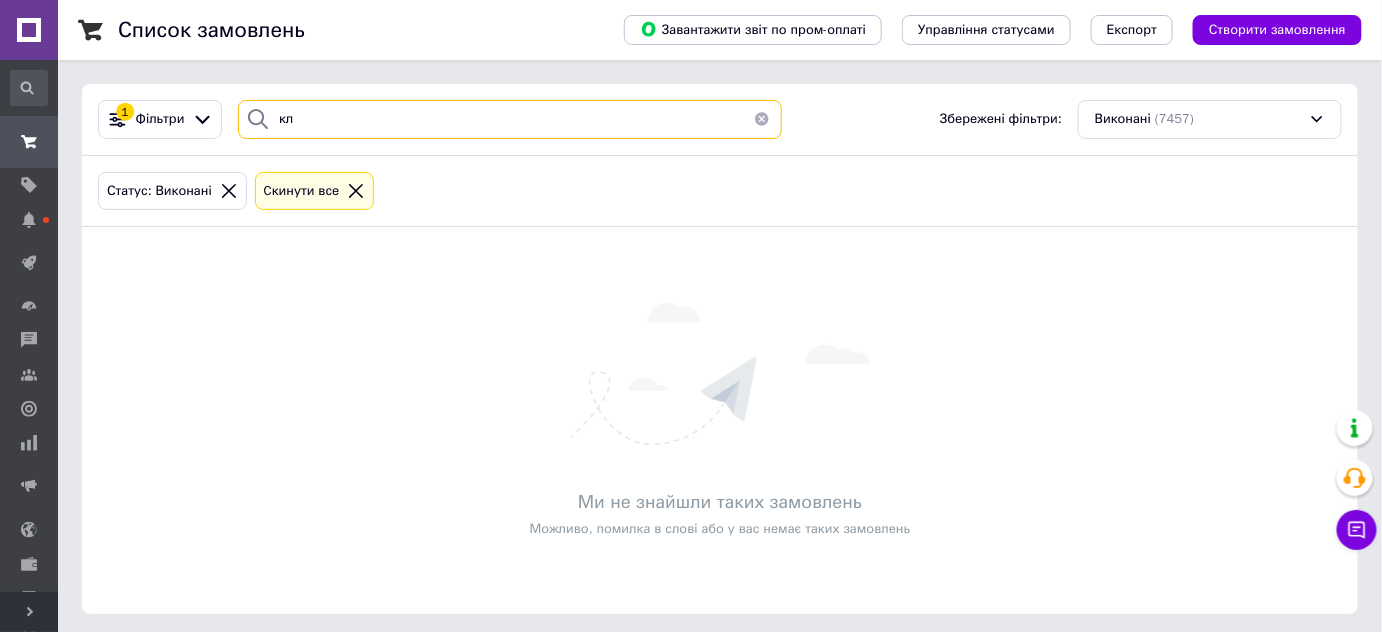 type on "к" 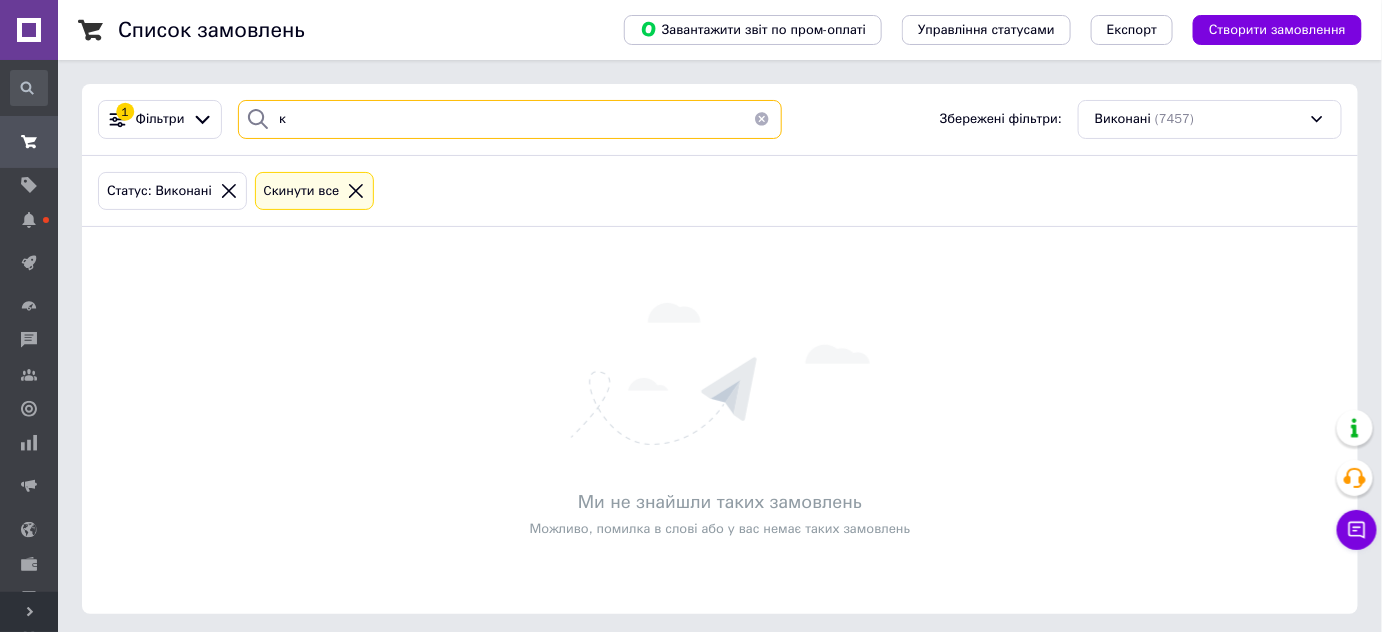 type 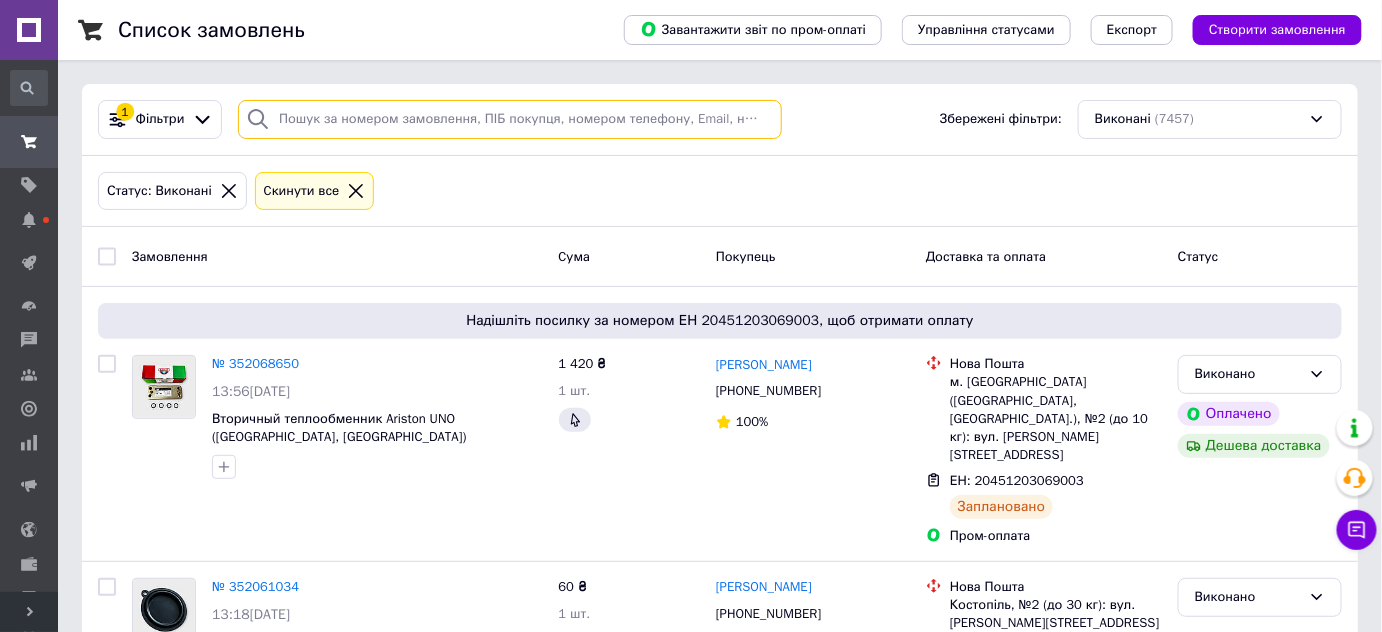click at bounding box center [510, 119] 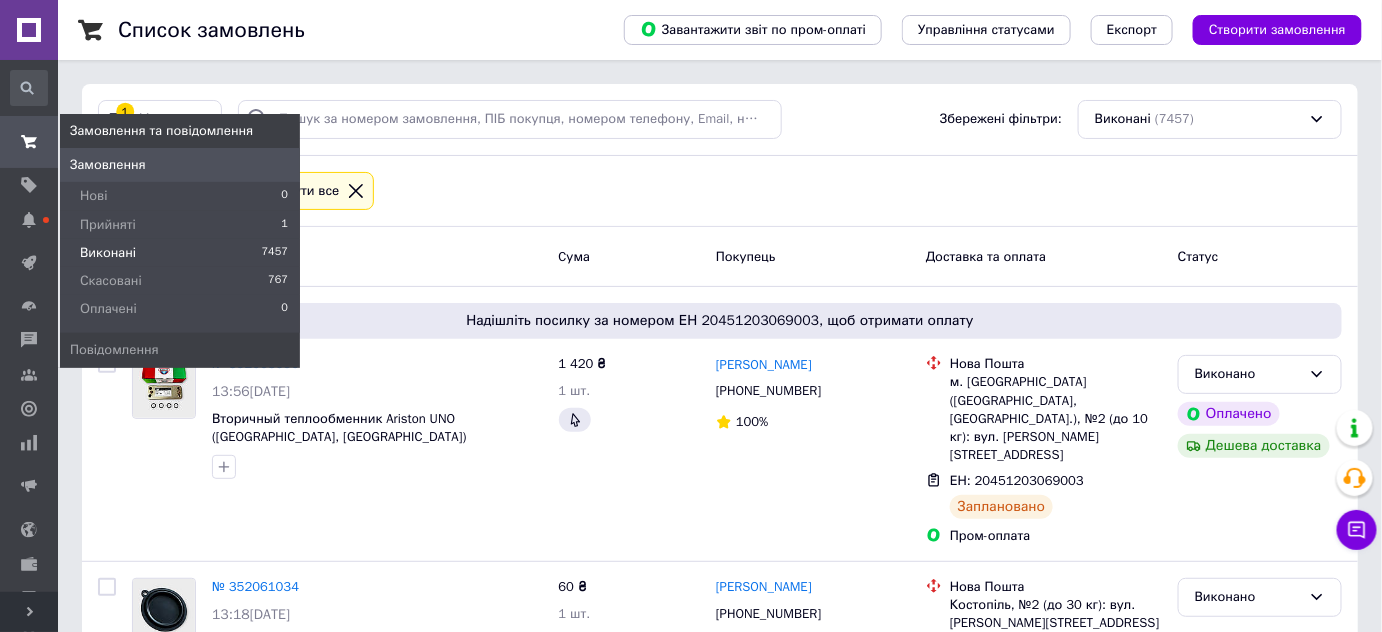 click on "Виконані" at bounding box center [108, 253] 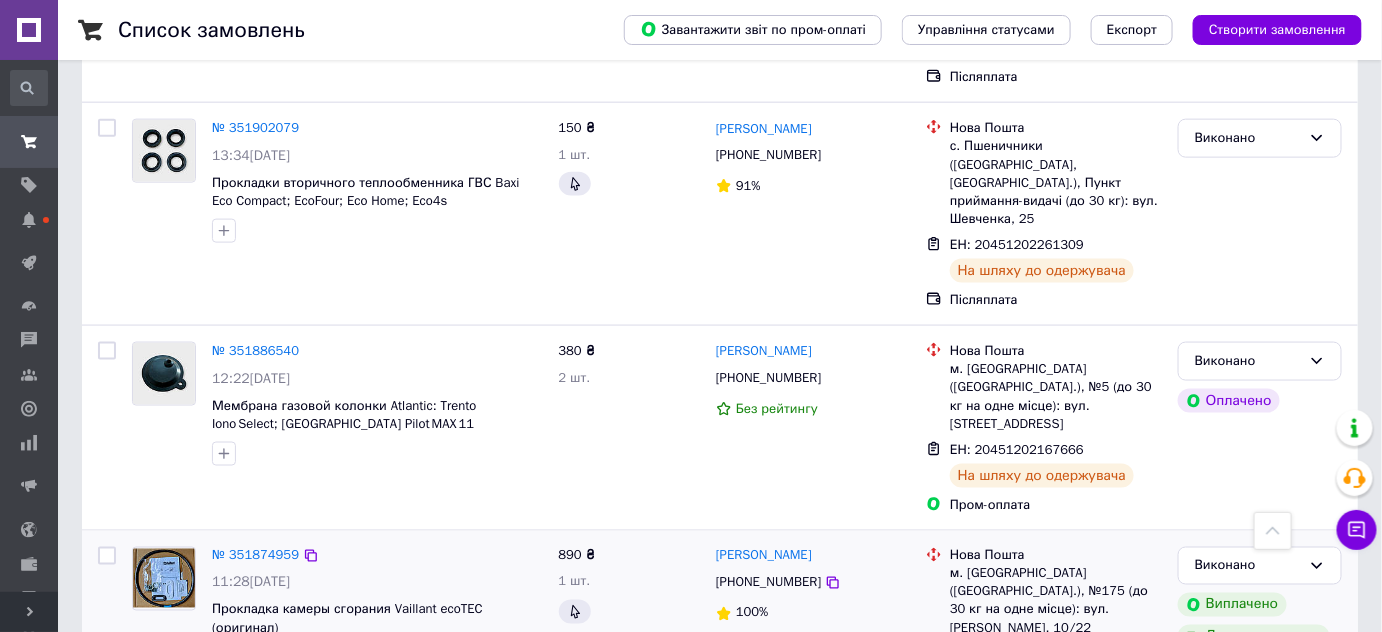scroll, scrollTop: 3426, scrollLeft: 0, axis: vertical 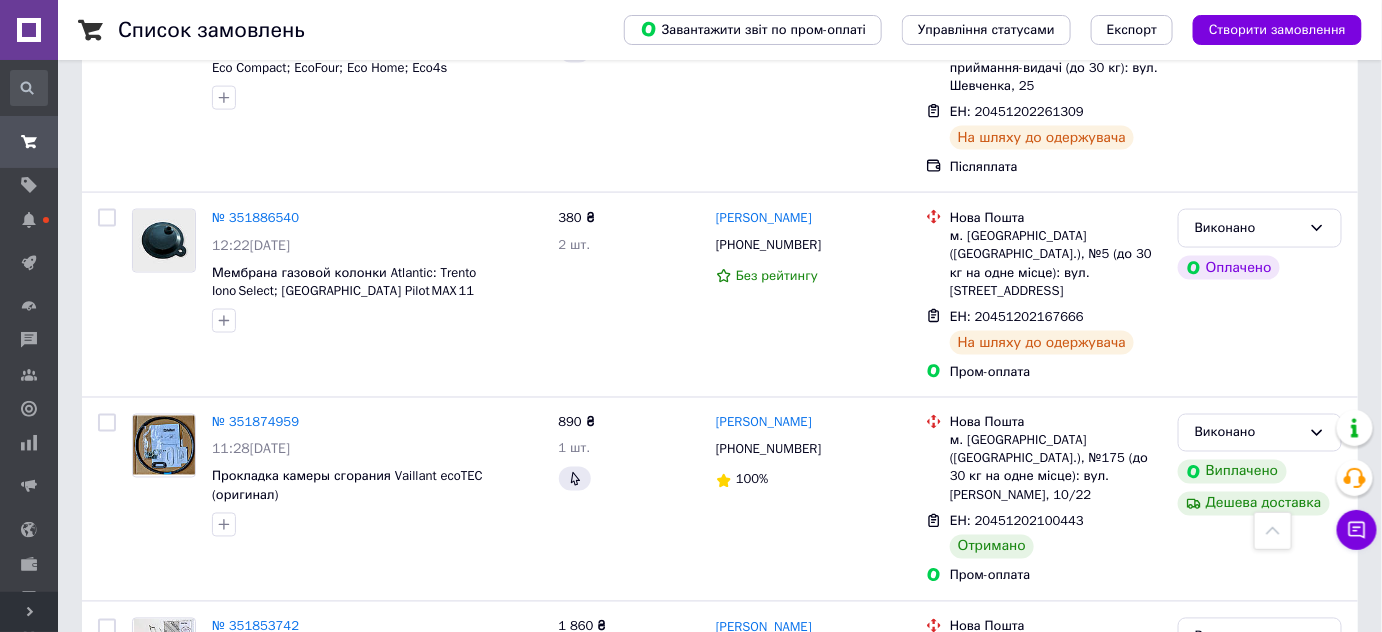 click on "2" at bounding box center [145, 833] 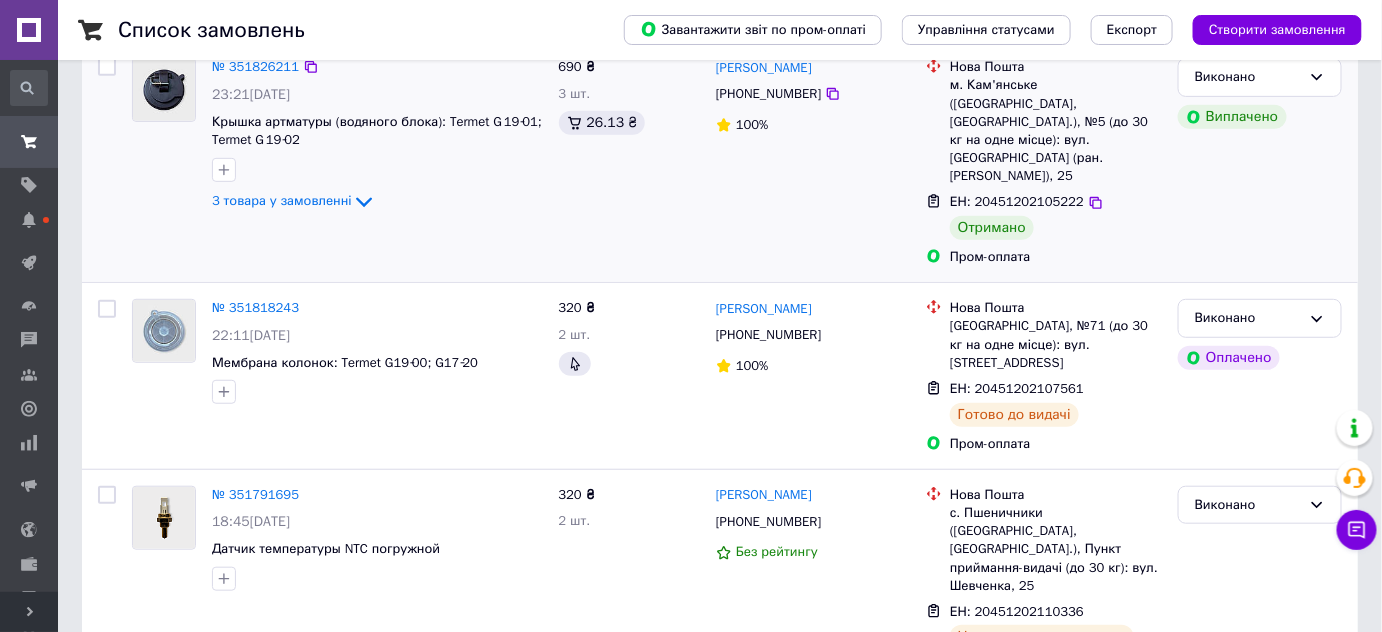 scroll, scrollTop: 363, scrollLeft: 0, axis: vertical 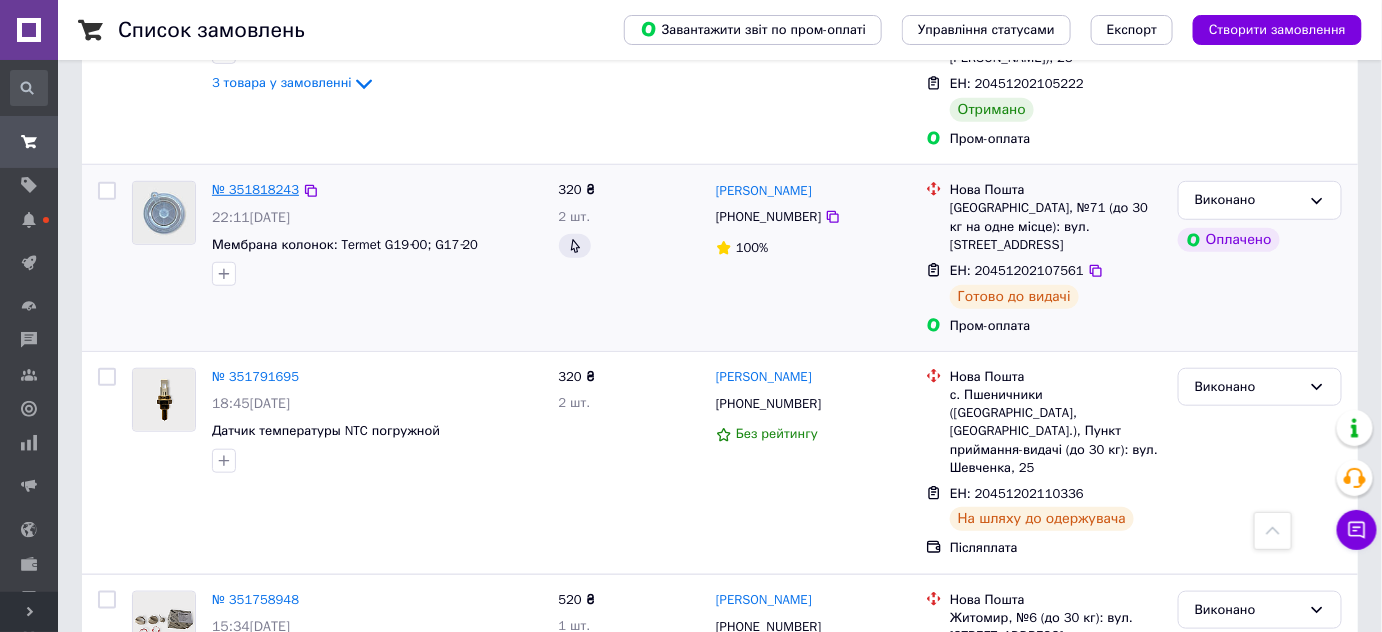 click on "№ 351818243" at bounding box center (255, 189) 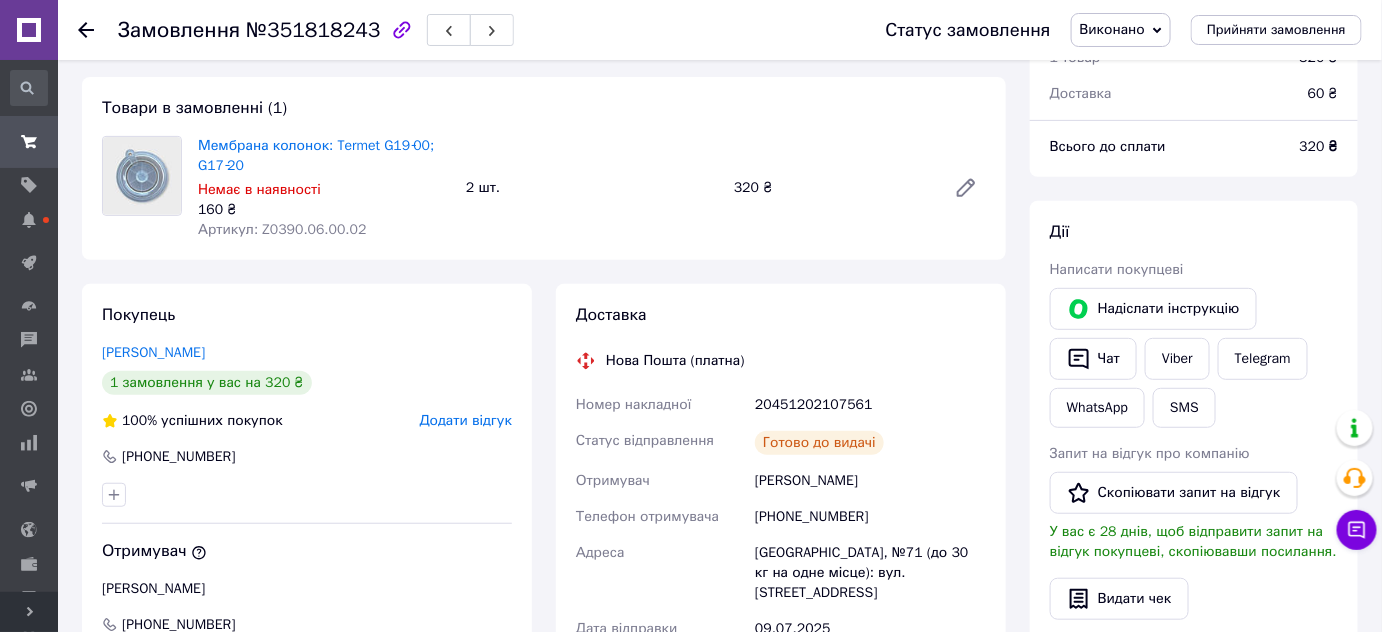 scroll, scrollTop: 0, scrollLeft: 0, axis: both 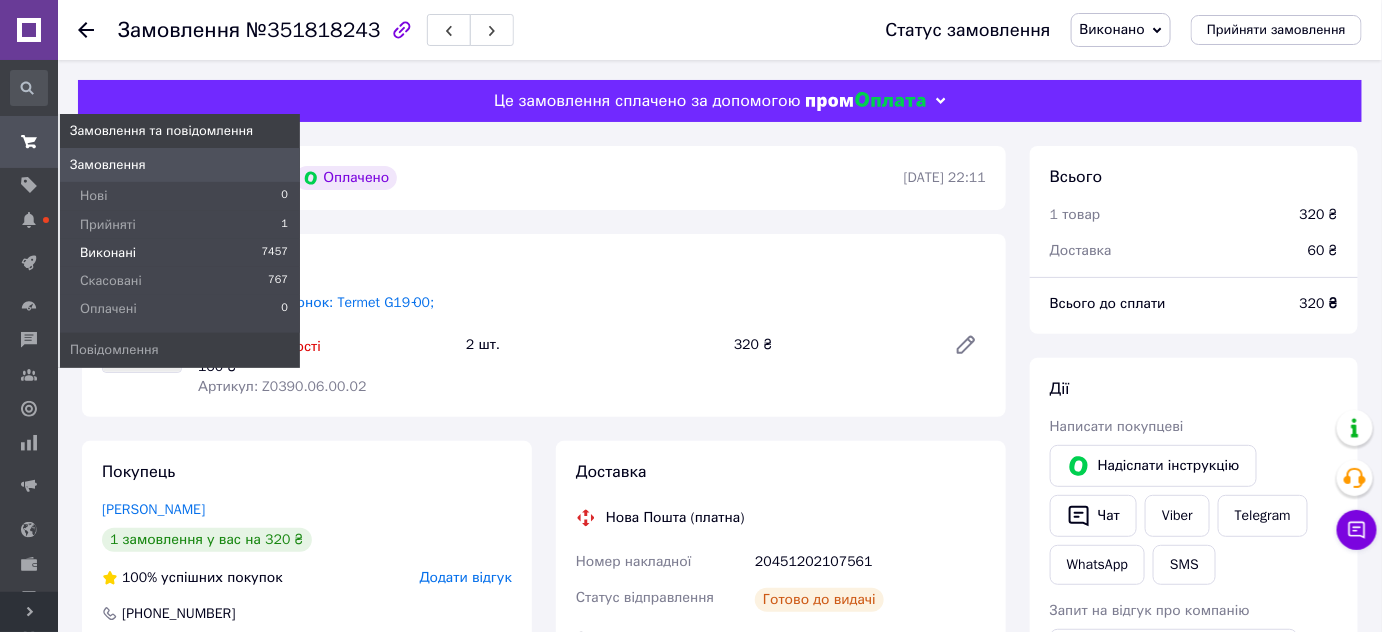 click on "Виконані" at bounding box center [108, 253] 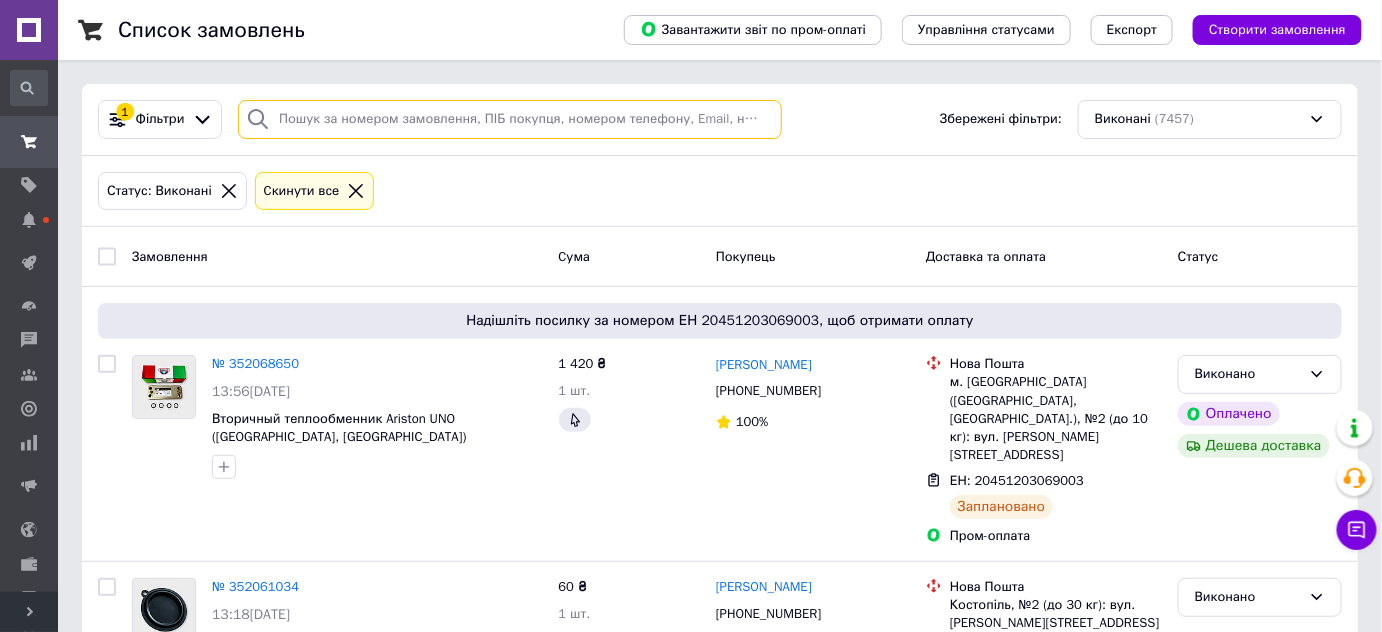 click at bounding box center (510, 119) 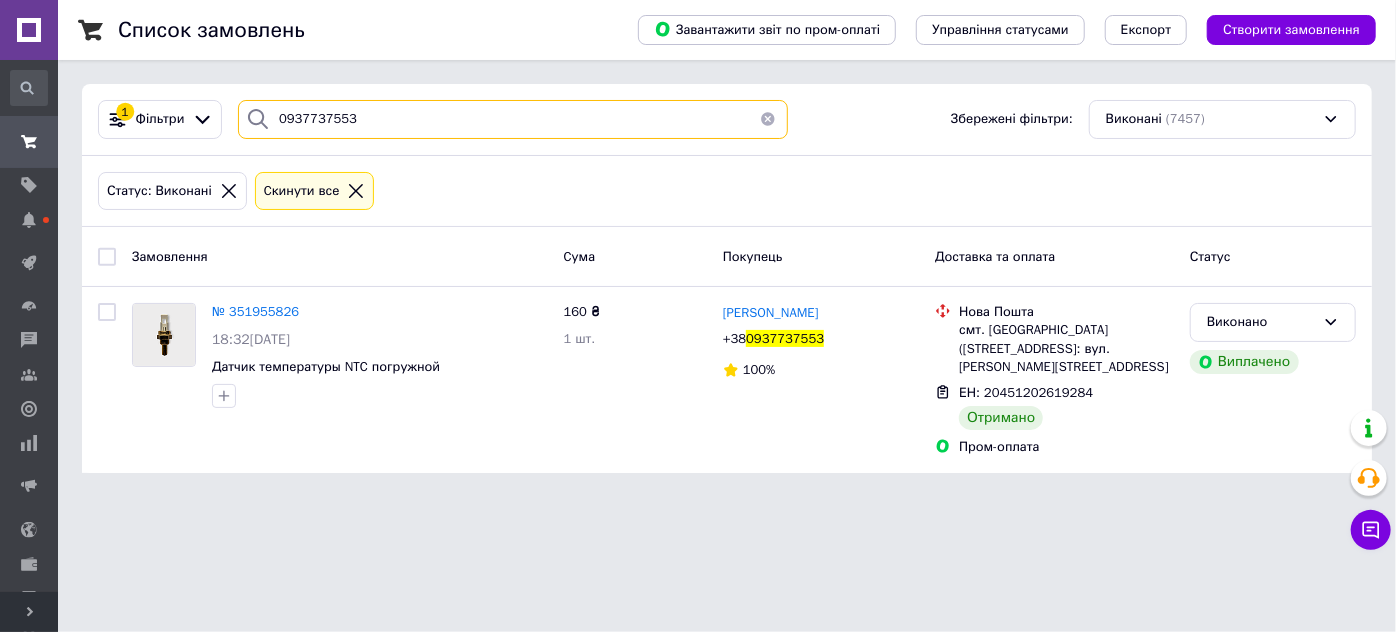 type on "0937737553" 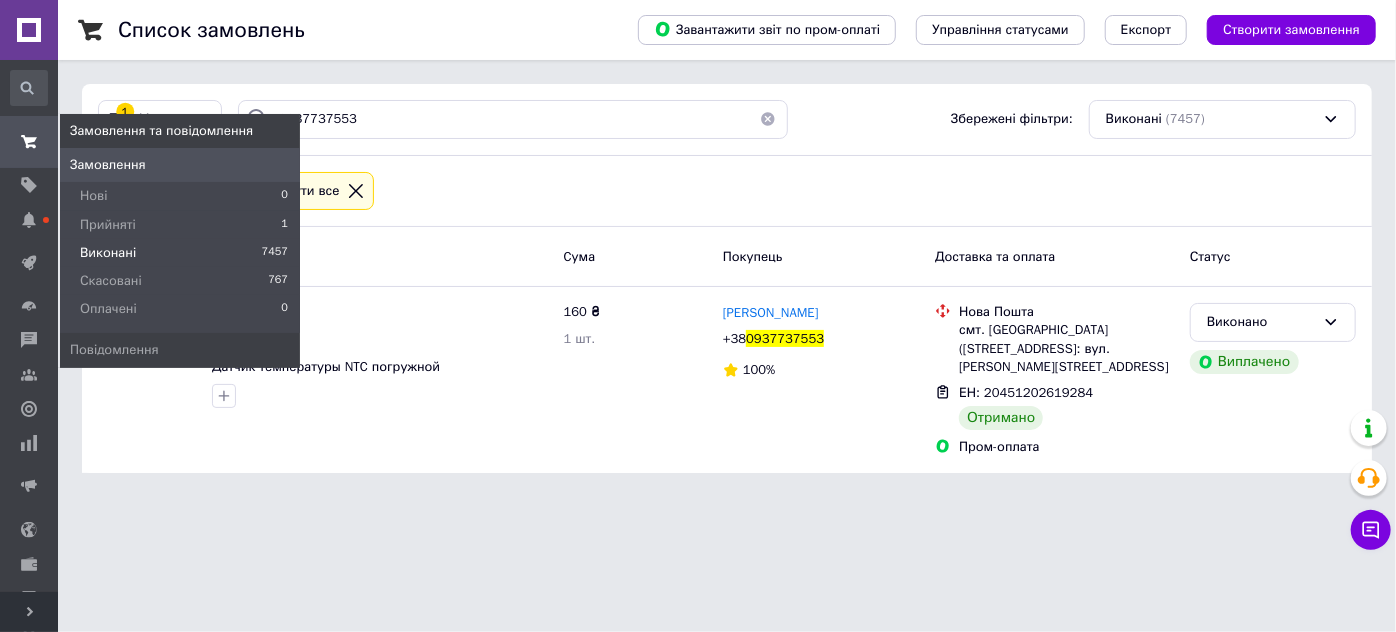 click 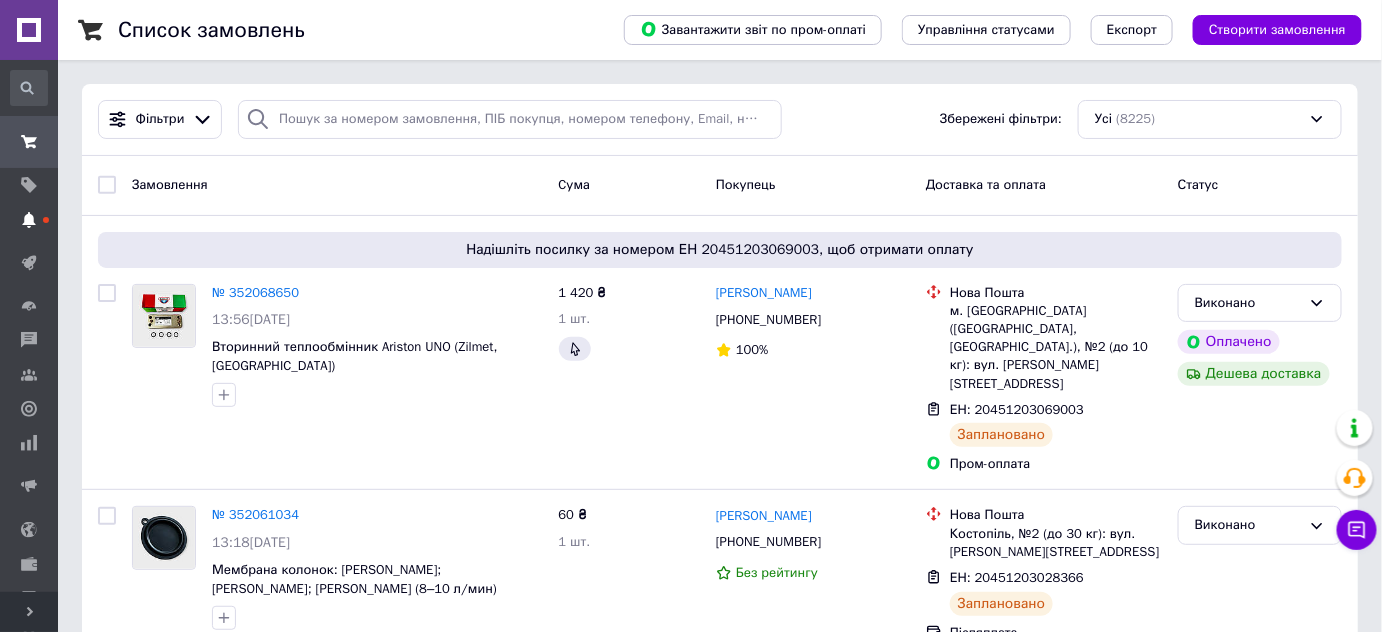 click 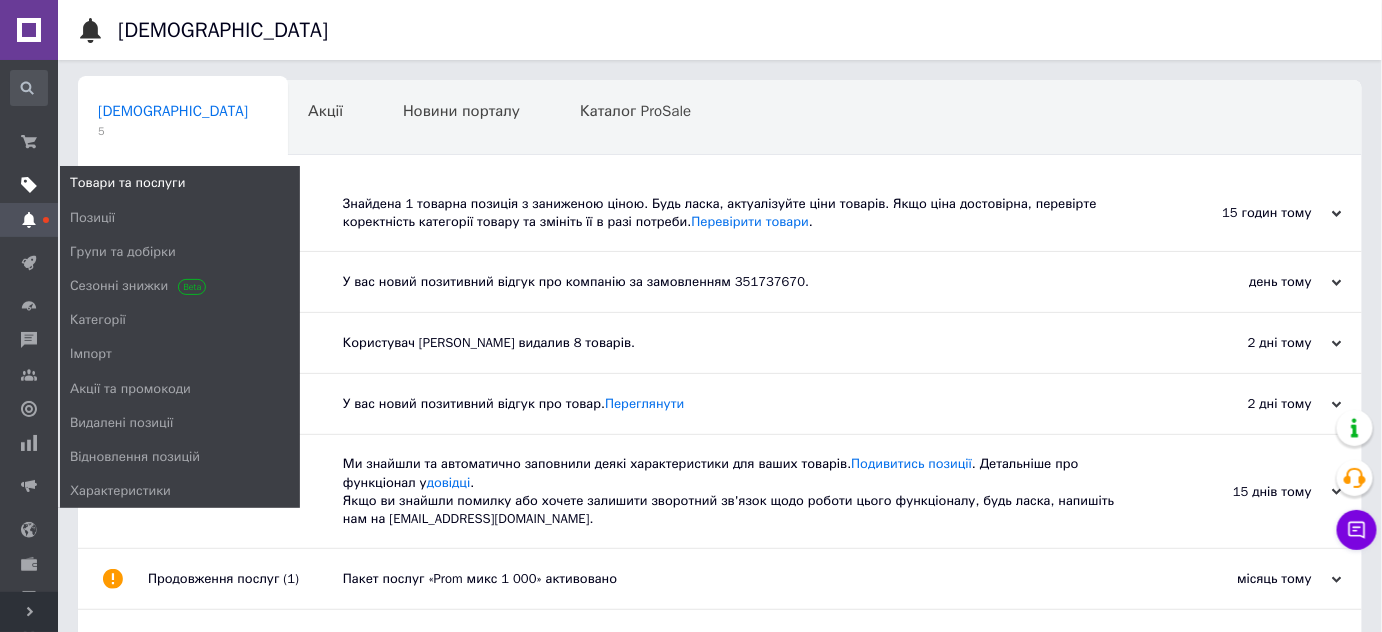 click 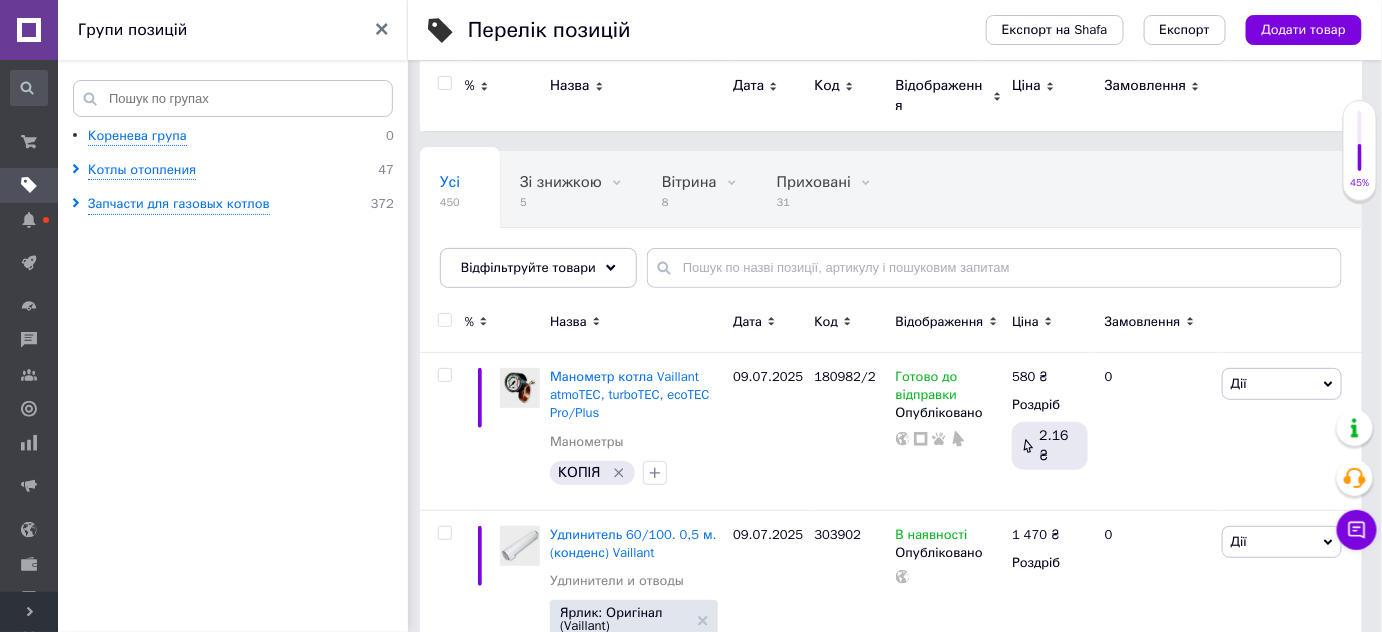 scroll, scrollTop: 0, scrollLeft: 0, axis: both 